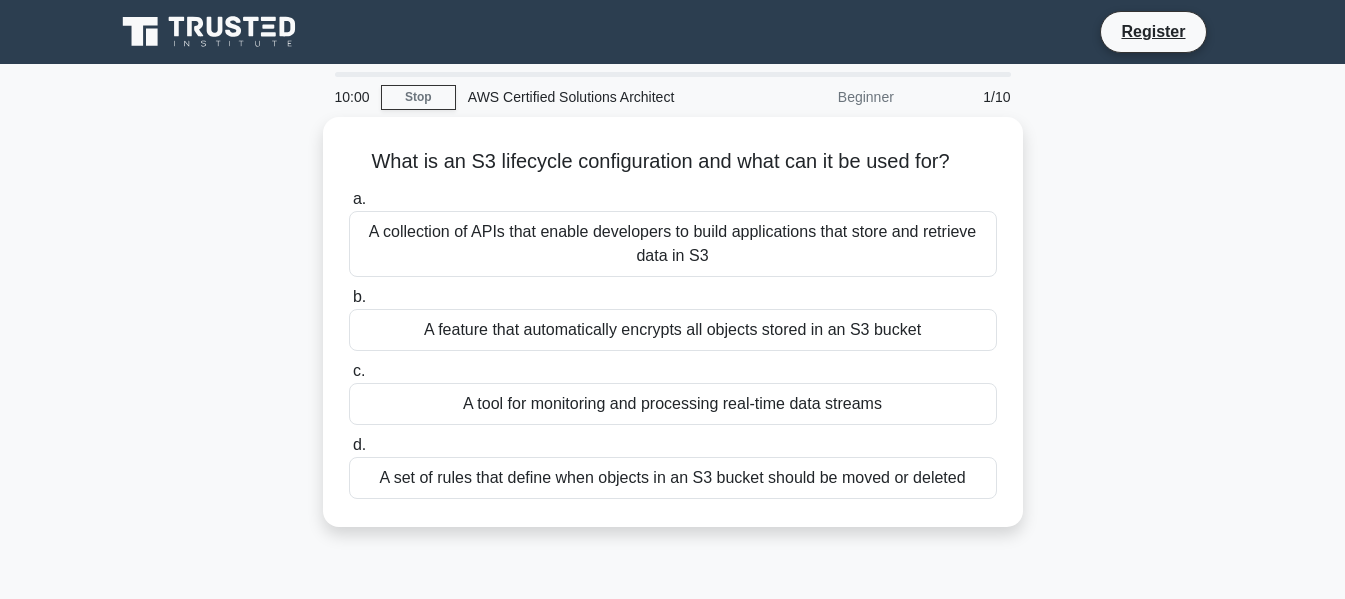 scroll, scrollTop: 0, scrollLeft: 0, axis: both 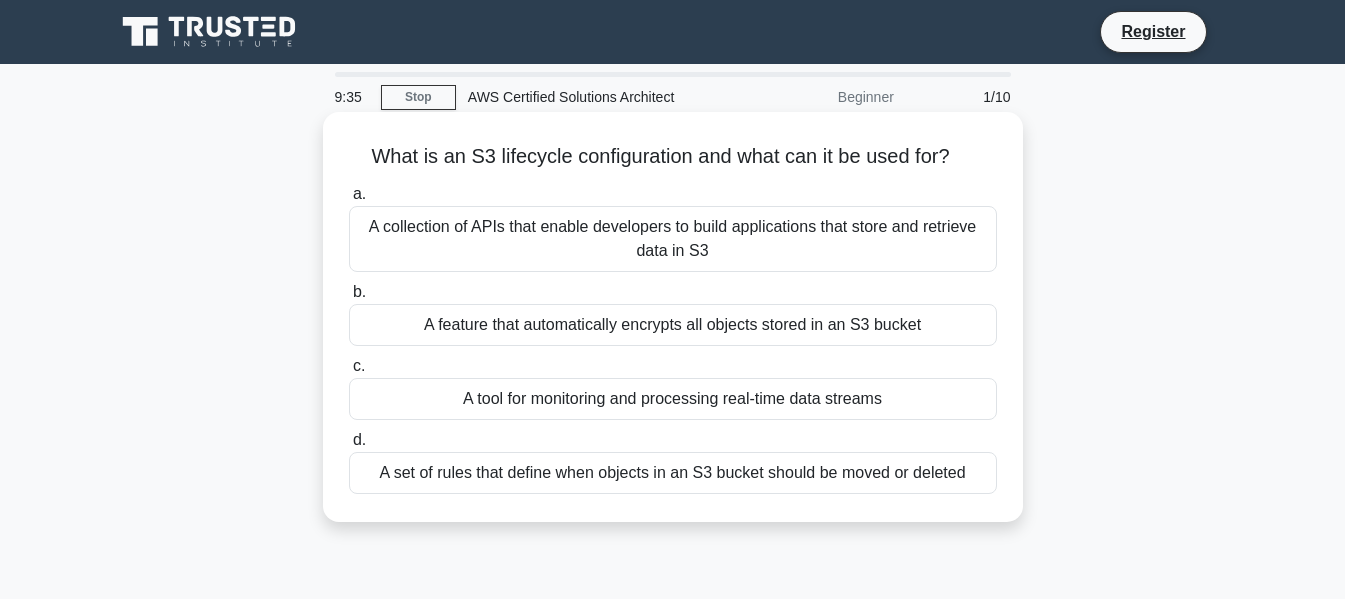 click on "A set of rules that define when objects in an S3 bucket should be moved or deleted" at bounding box center (673, 473) 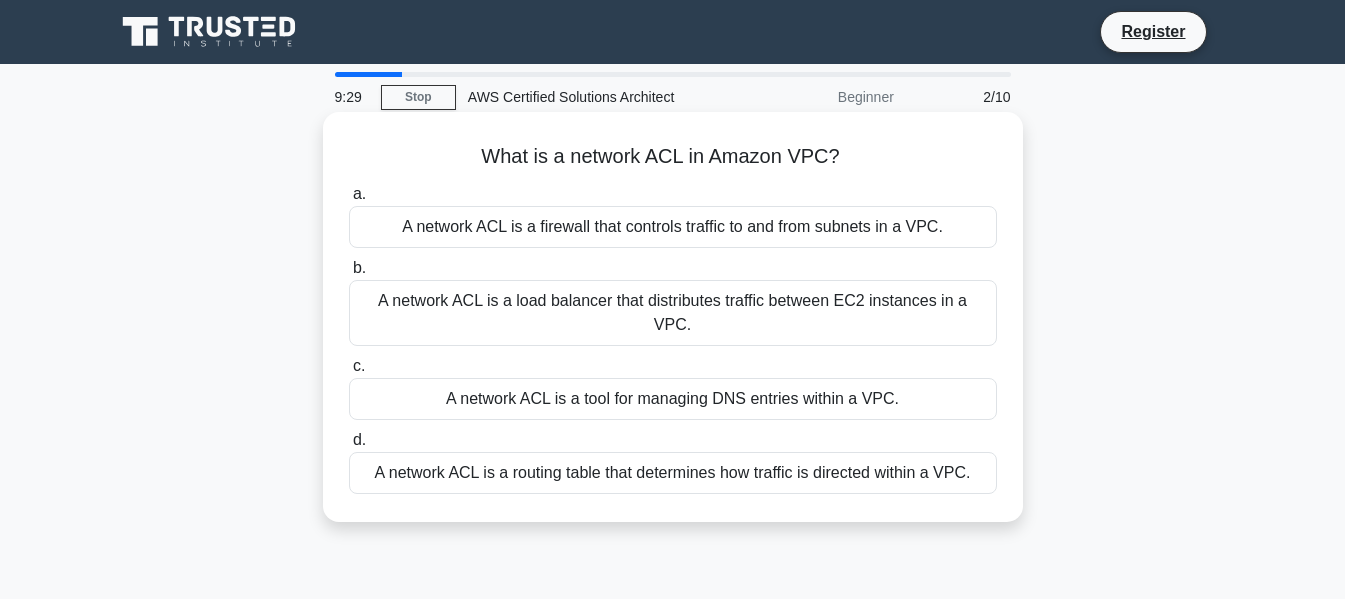 drag, startPoint x: 466, startPoint y: 154, endPoint x: 837, endPoint y: 158, distance: 371.02158 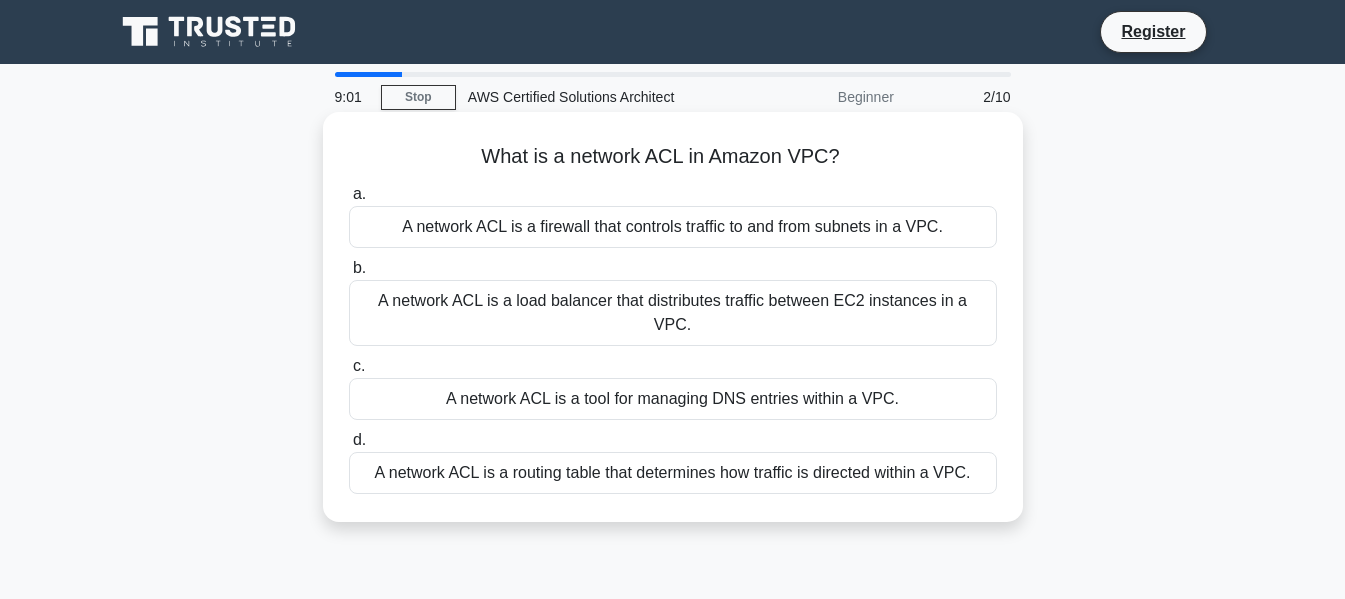 click on "A network ACL is a firewall that controls traffic to and from subnets in a VPC." at bounding box center [673, 227] 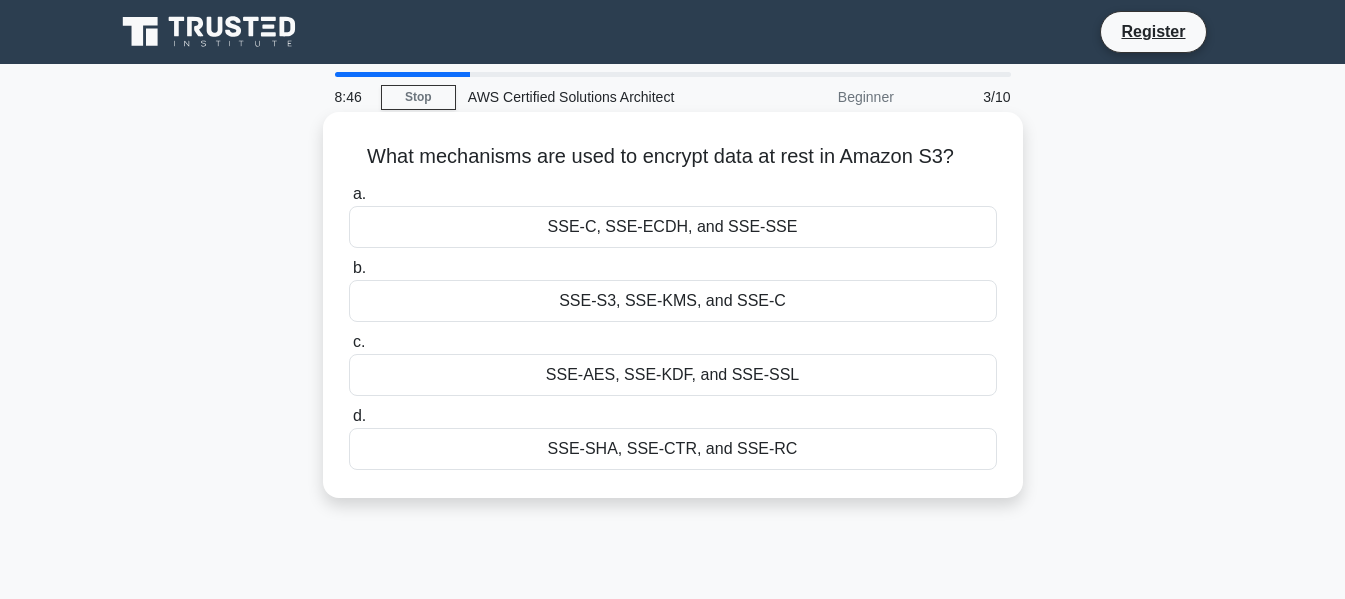 click on "SSE-S3, SSE-KMS, and SSE-C" at bounding box center [673, 301] 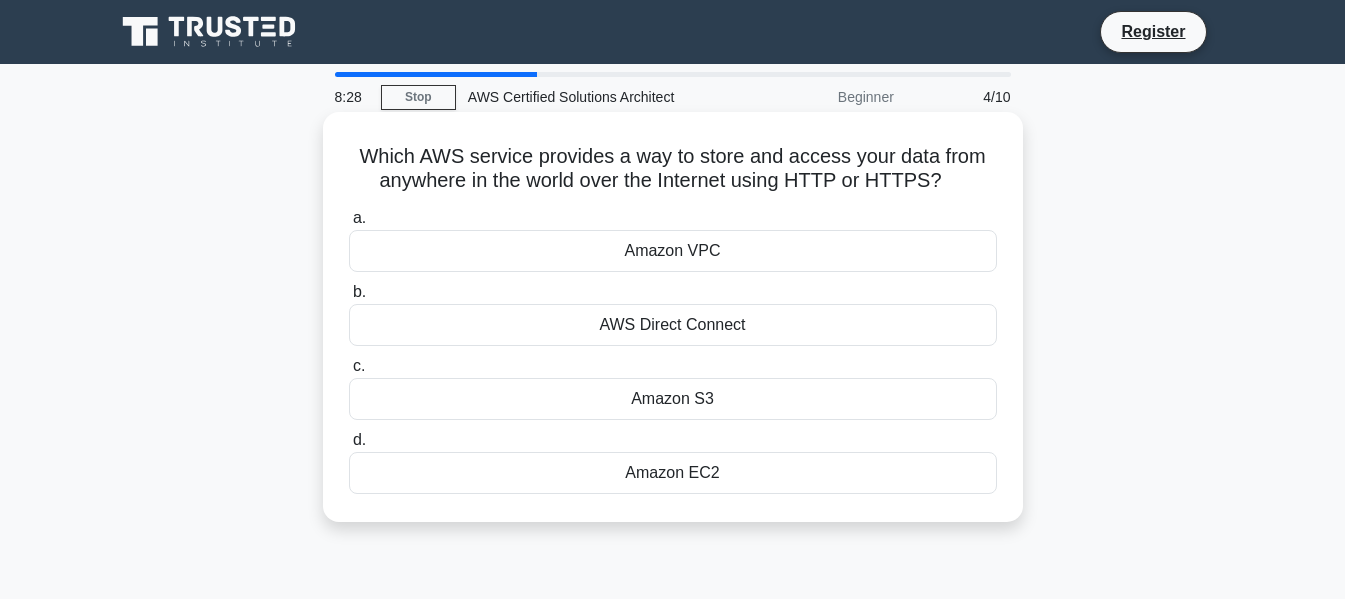 click on "AWS Direct Connect" at bounding box center (673, 325) 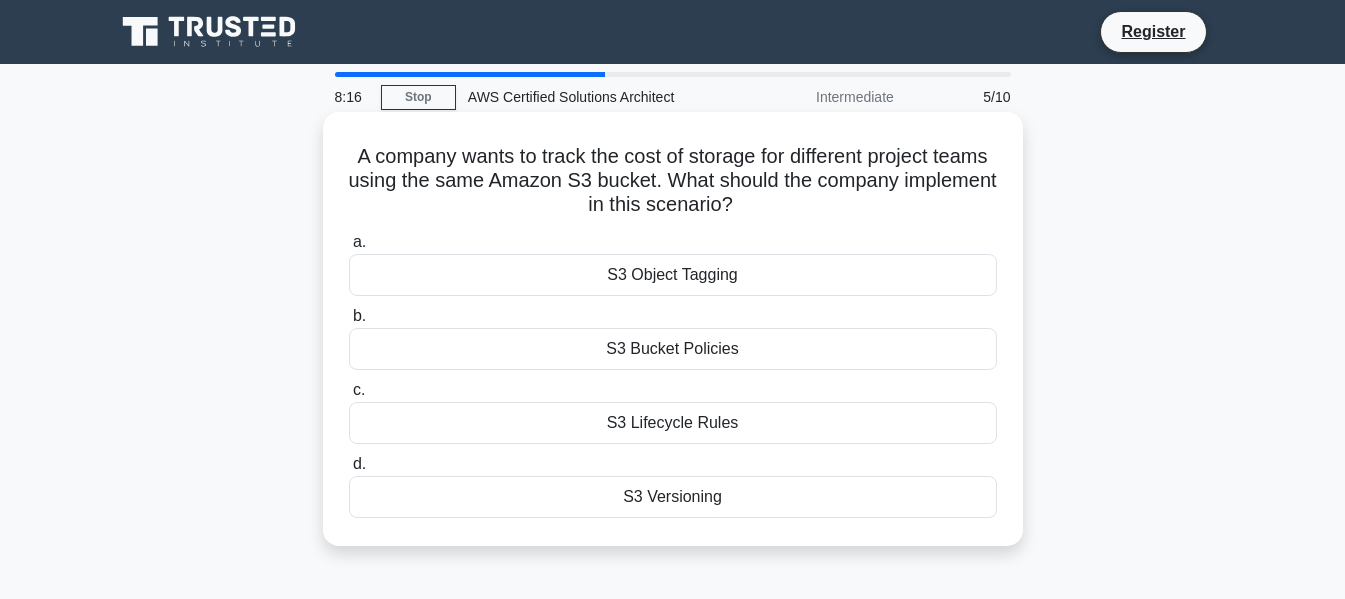 drag, startPoint x: 745, startPoint y: 181, endPoint x: 803, endPoint y: 214, distance: 66.730804 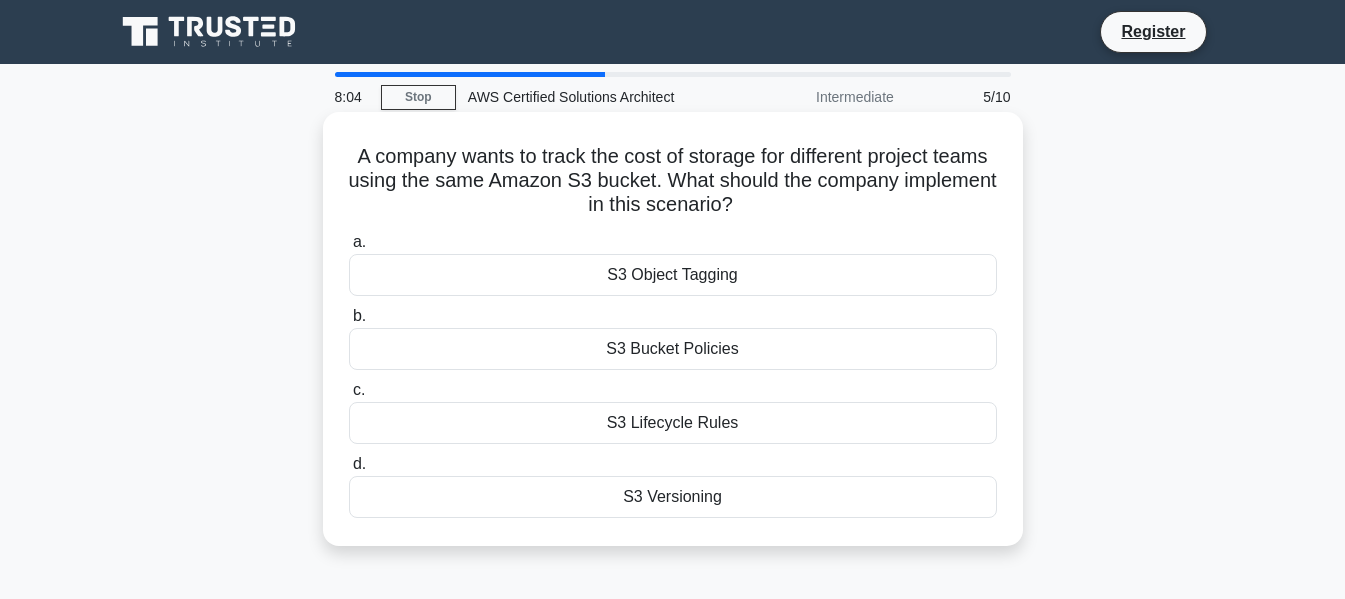click on "S3 Object Tagging" at bounding box center (673, 275) 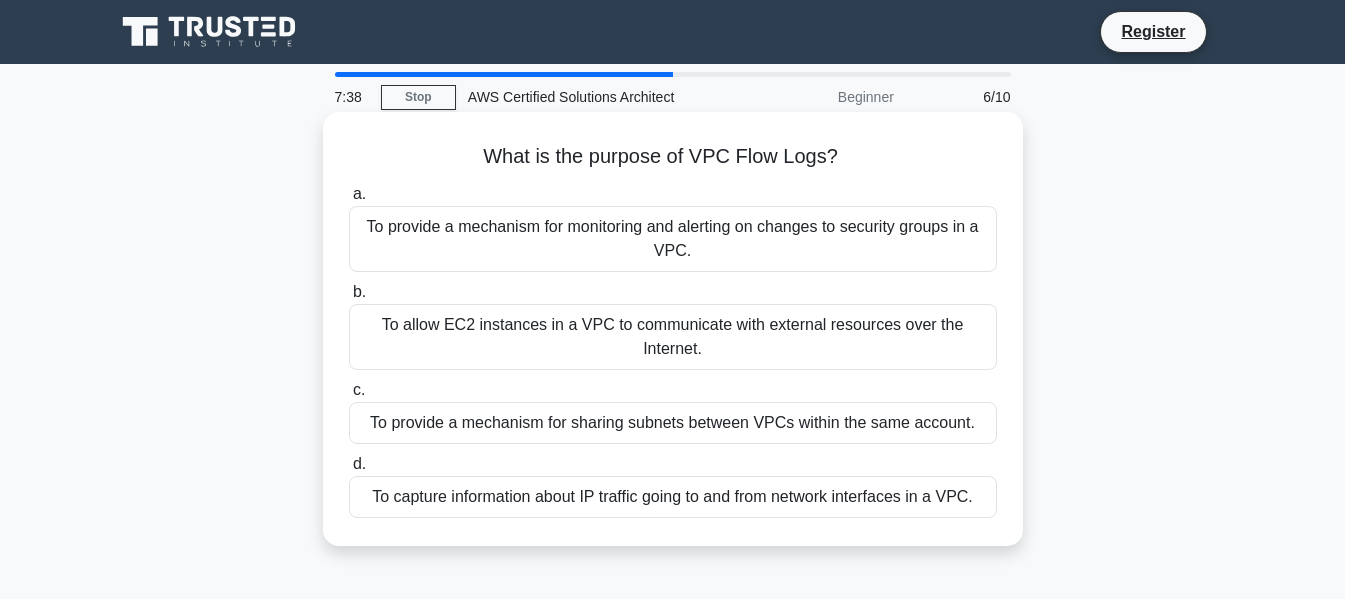 click on "To capture information about IP traffic going to and from network interfaces in a VPC." at bounding box center (673, 497) 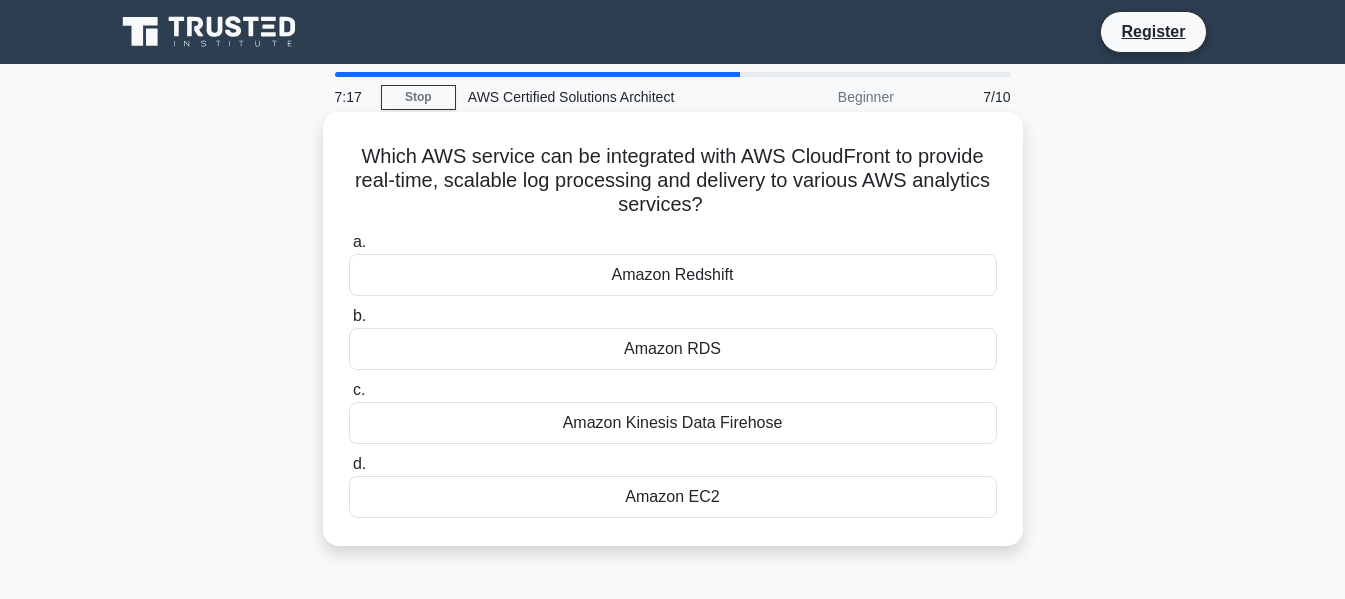 click on "Amazon Kinesis Data Firehose" at bounding box center (673, 423) 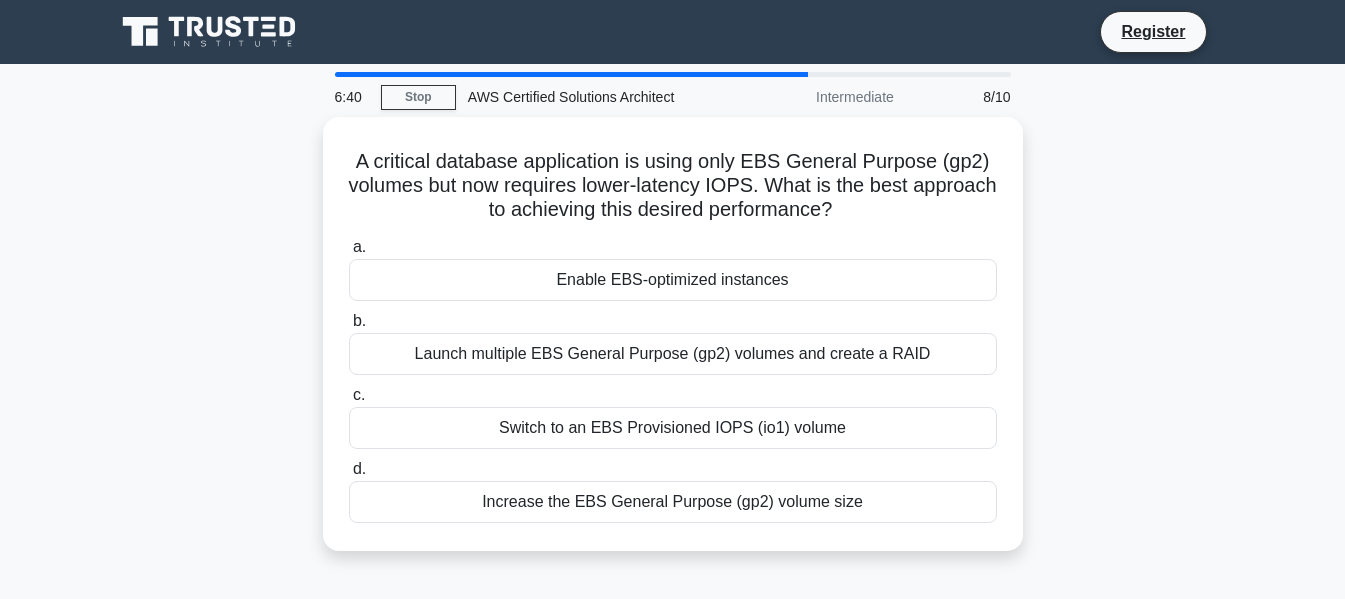 click on "Switch to an EBS Provisioned IOPS (io1) volume" at bounding box center (673, 428) 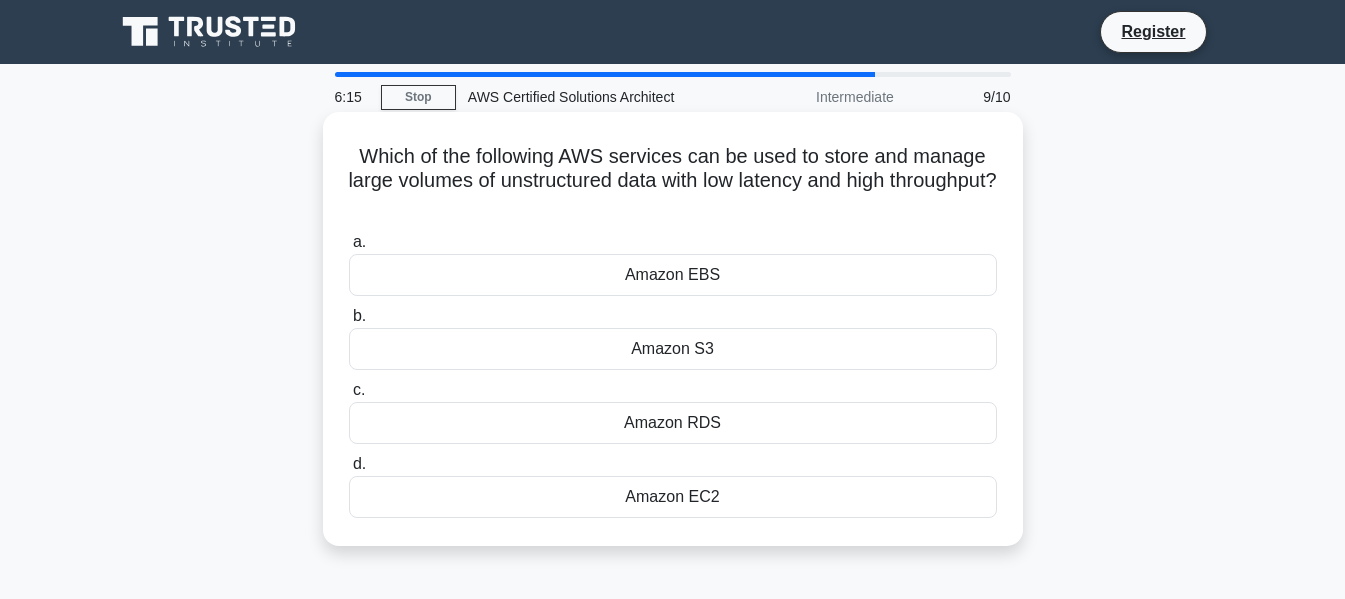 click on "Amazon EBS" at bounding box center [673, 275] 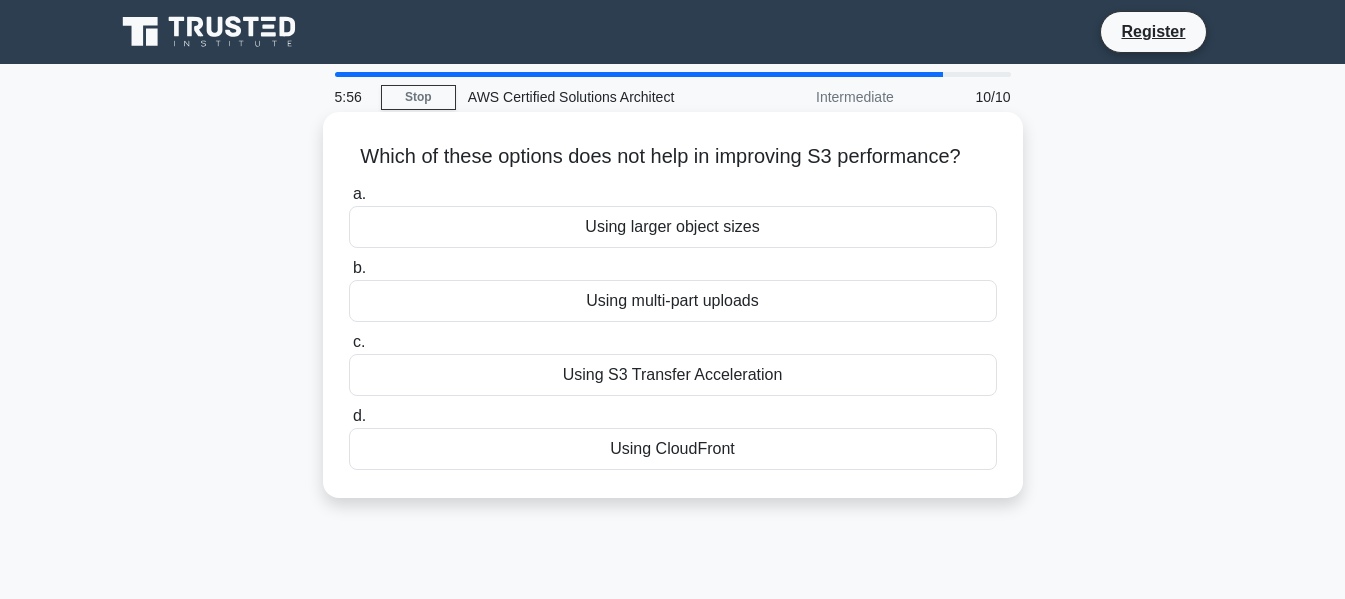 click on "Using larger object sizes" at bounding box center [673, 227] 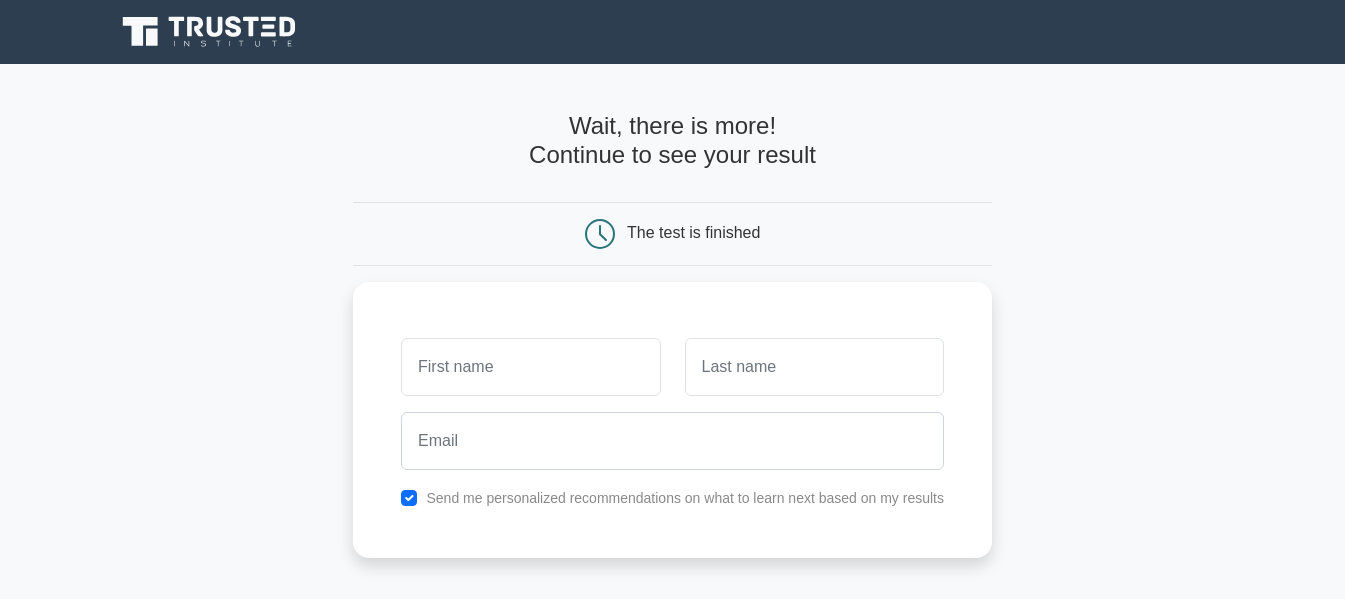 scroll, scrollTop: 333, scrollLeft: 0, axis: vertical 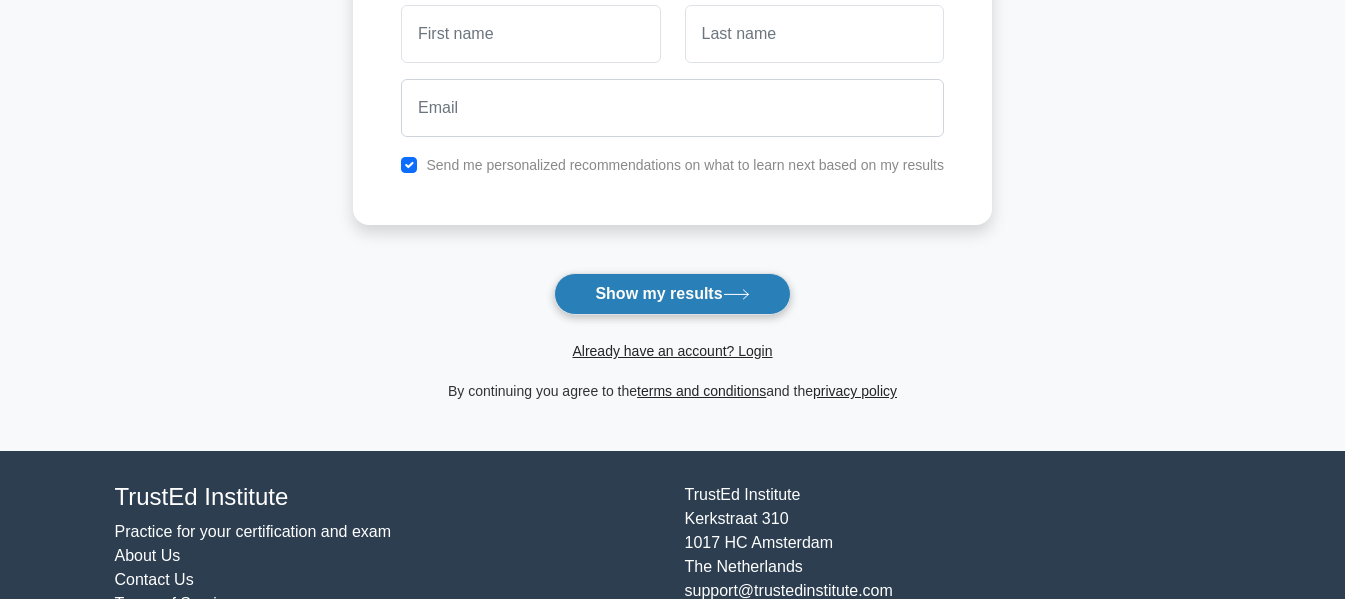 click on "Show my results" at bounding box center (672, 294) 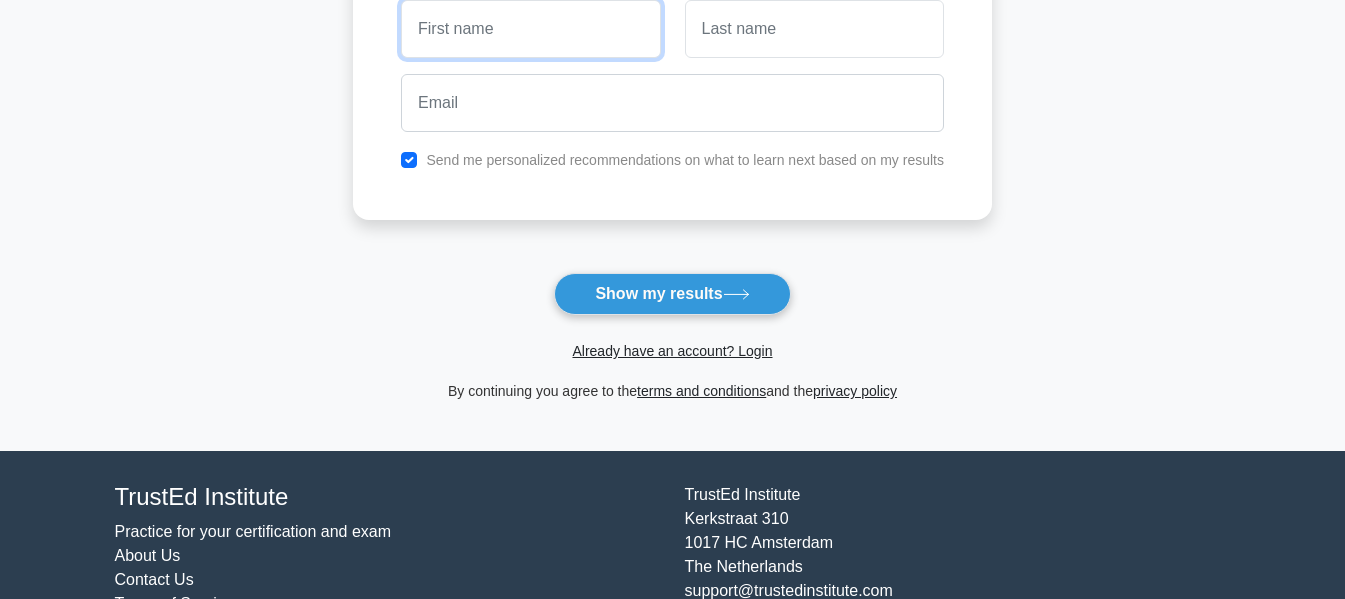 click at bounding box center (530, 29) 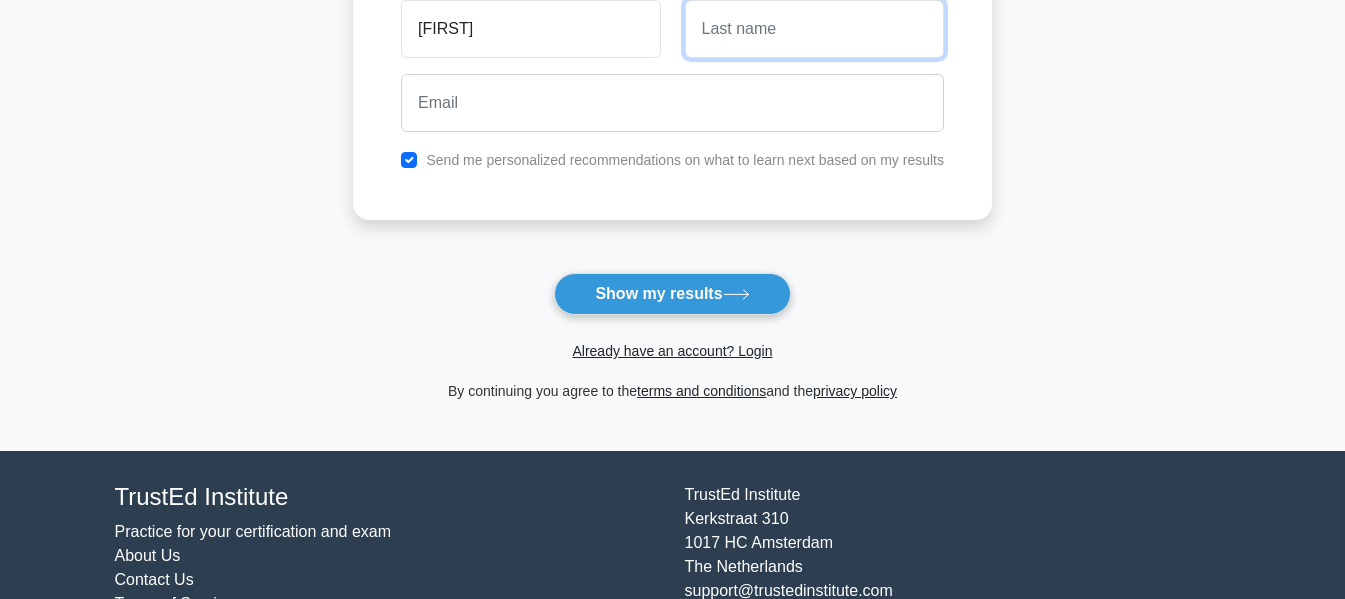 click at bounding box center (814, 29) 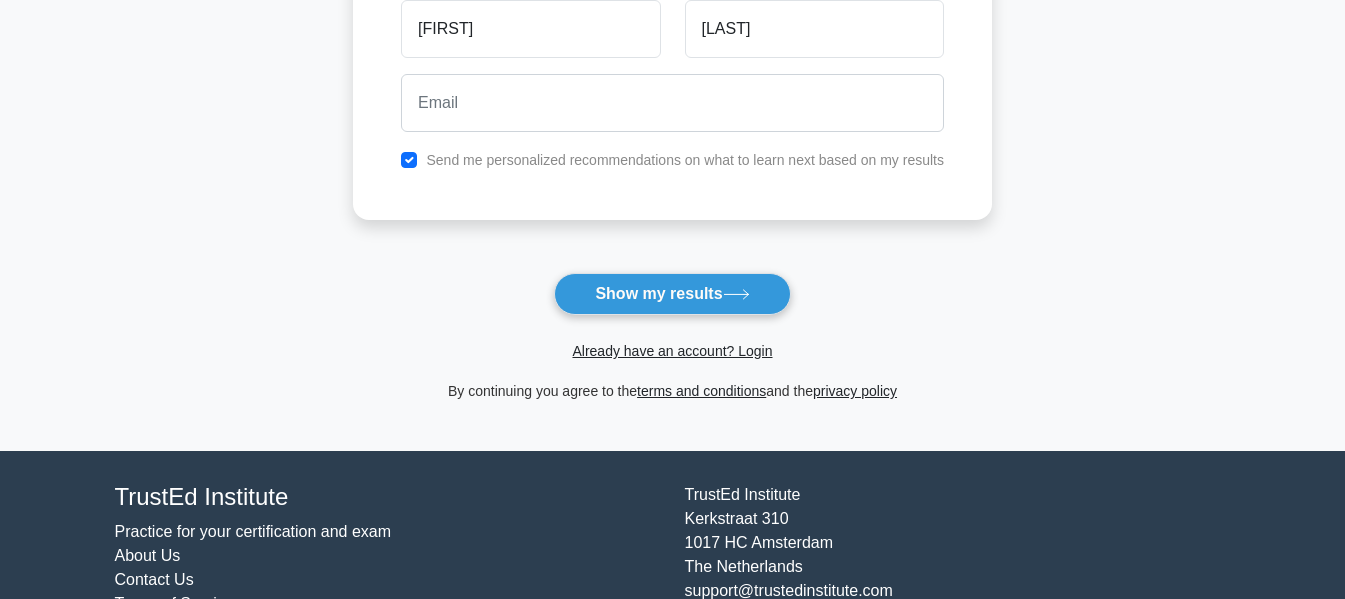 click on "Send me personalized recommendations on what to learn next based on my results" at bounding box center [685, 160] 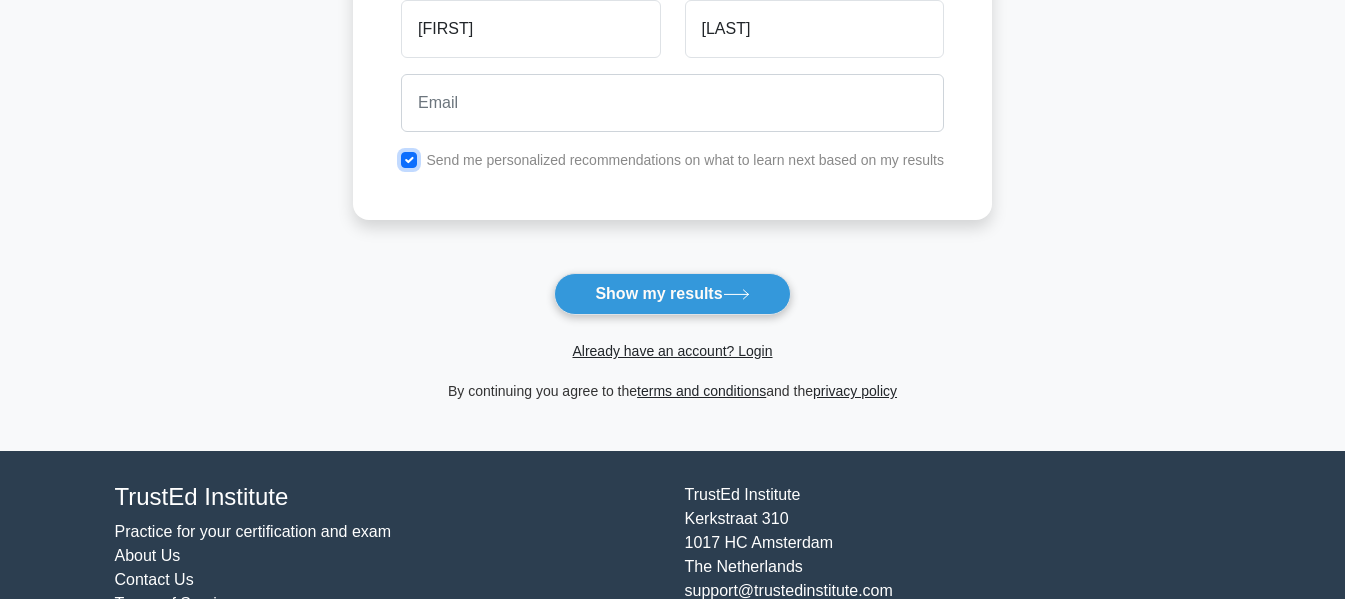click at bounding box center (409, 160) 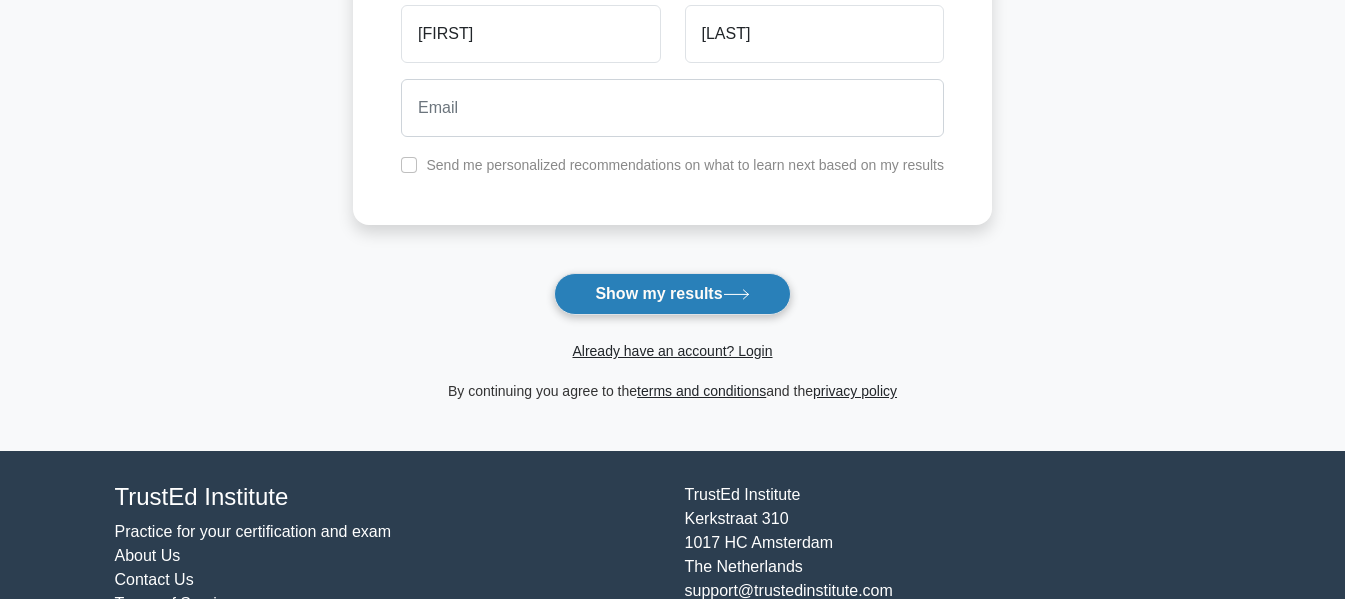 click on "Show my results" at bounding box center (672, 294) 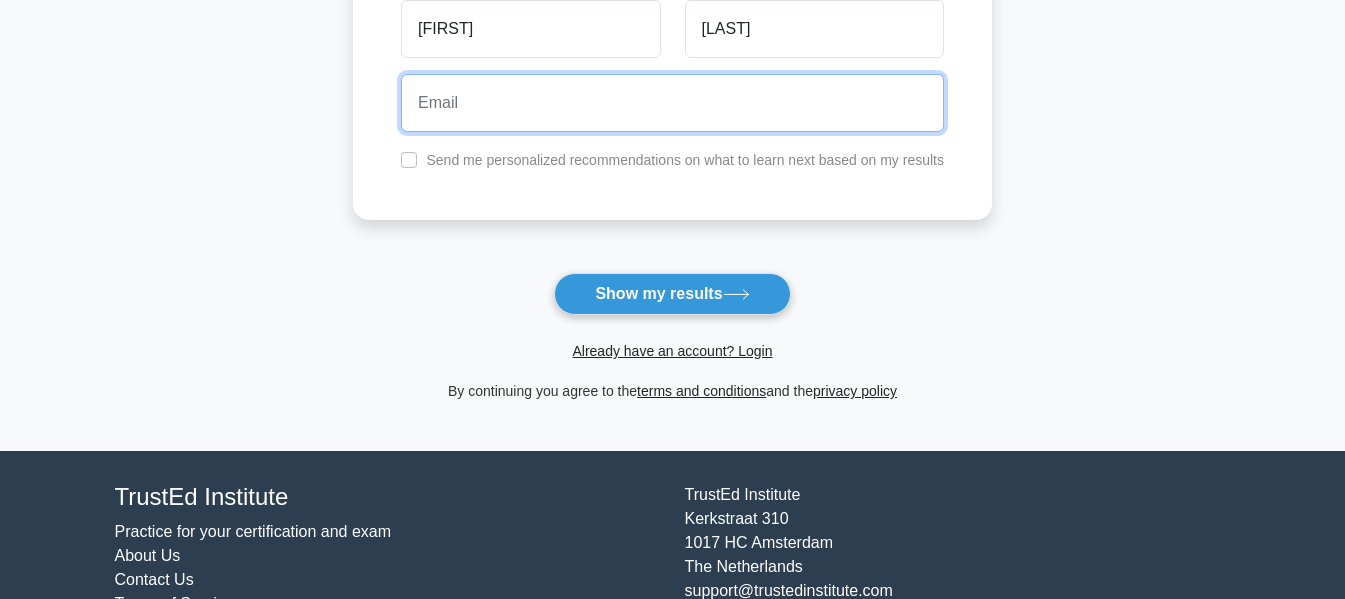 click at bounding box center (672, 103) 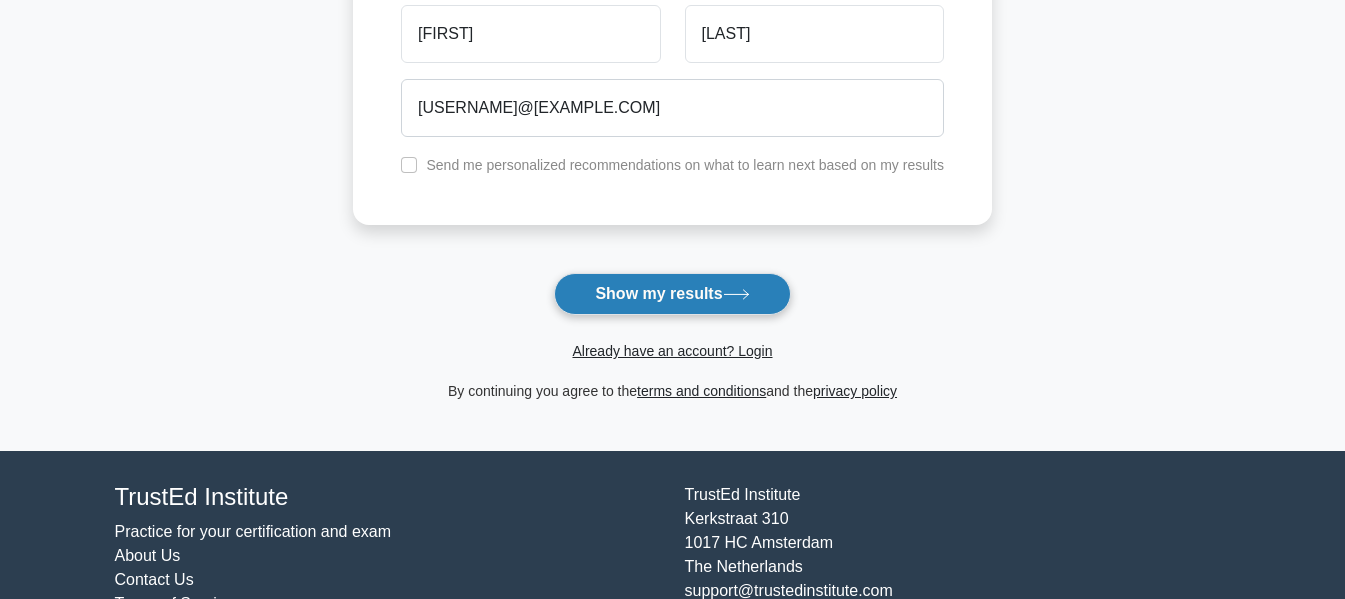 click on "Show my results" at bounding box center [672, 294] 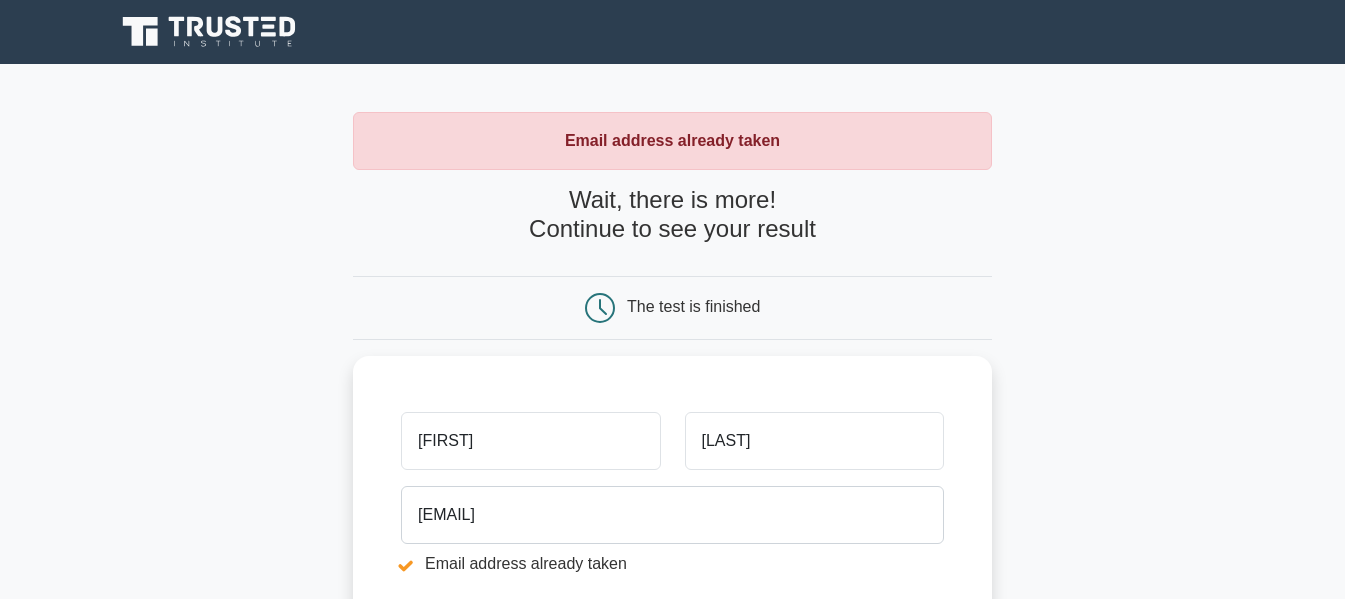 scroll, scrollTop: 0, scrollLeft: 0, axis: both 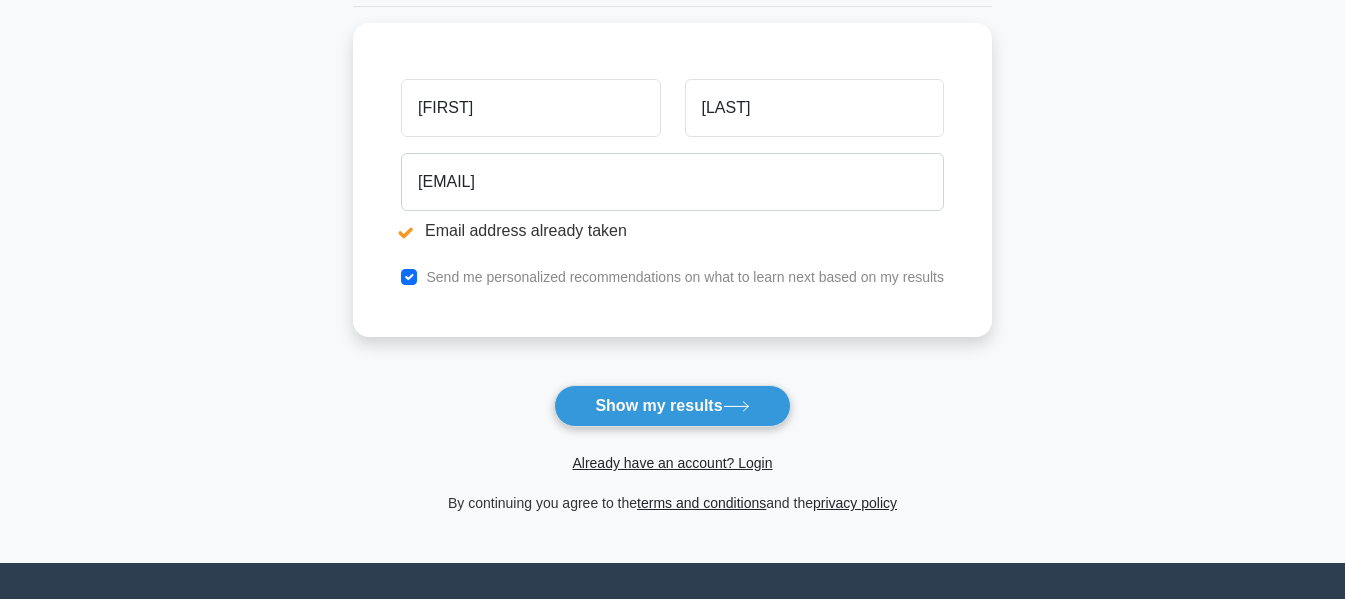 click on "Show my results" at bounding box center [672, 406] 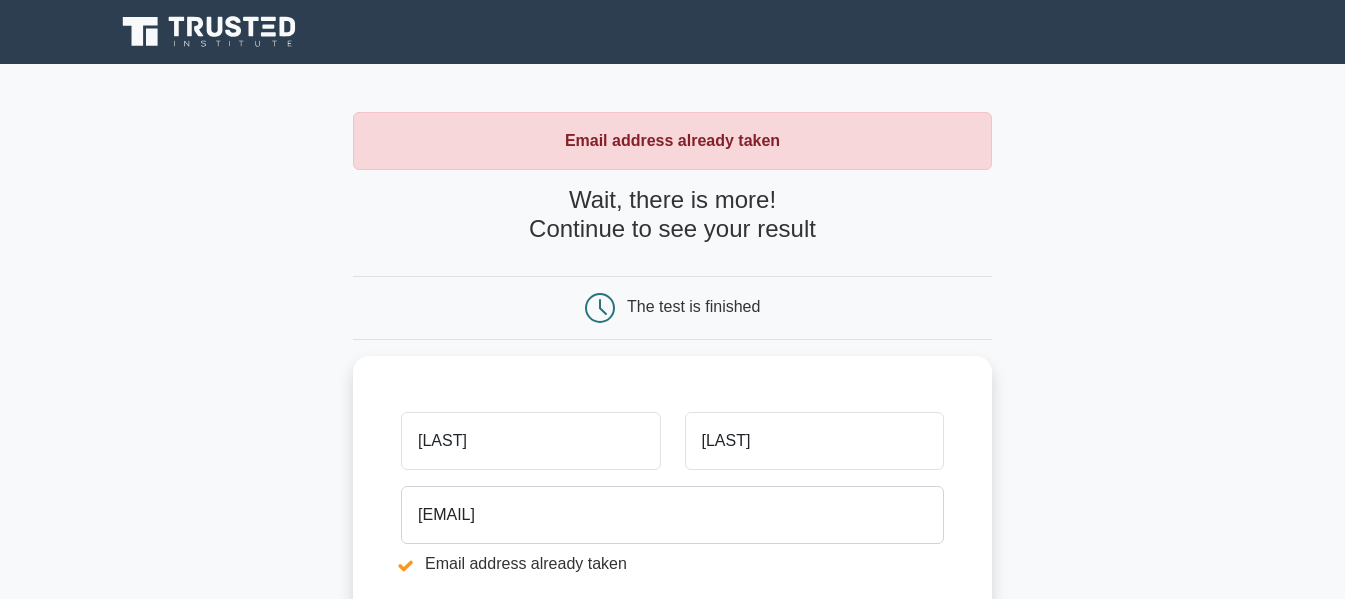 scroll, scrollTop: 0, scrollLeft: 0, axis: both 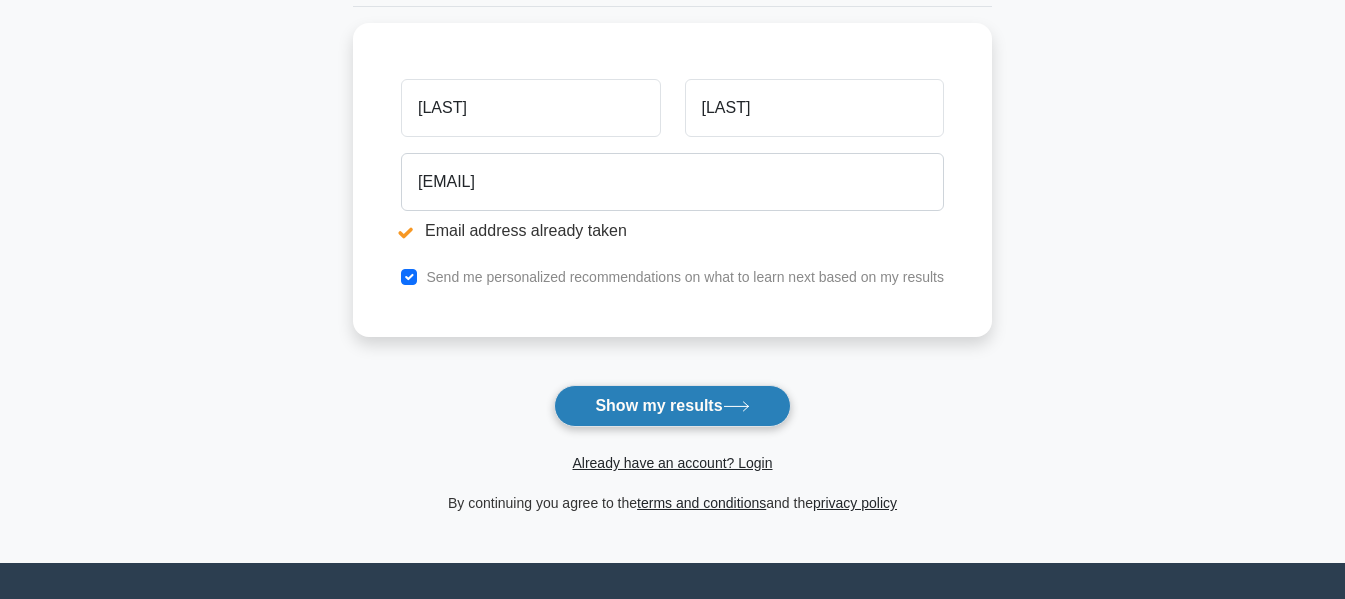 click on "Show my results" at bounding box center (672, 406) 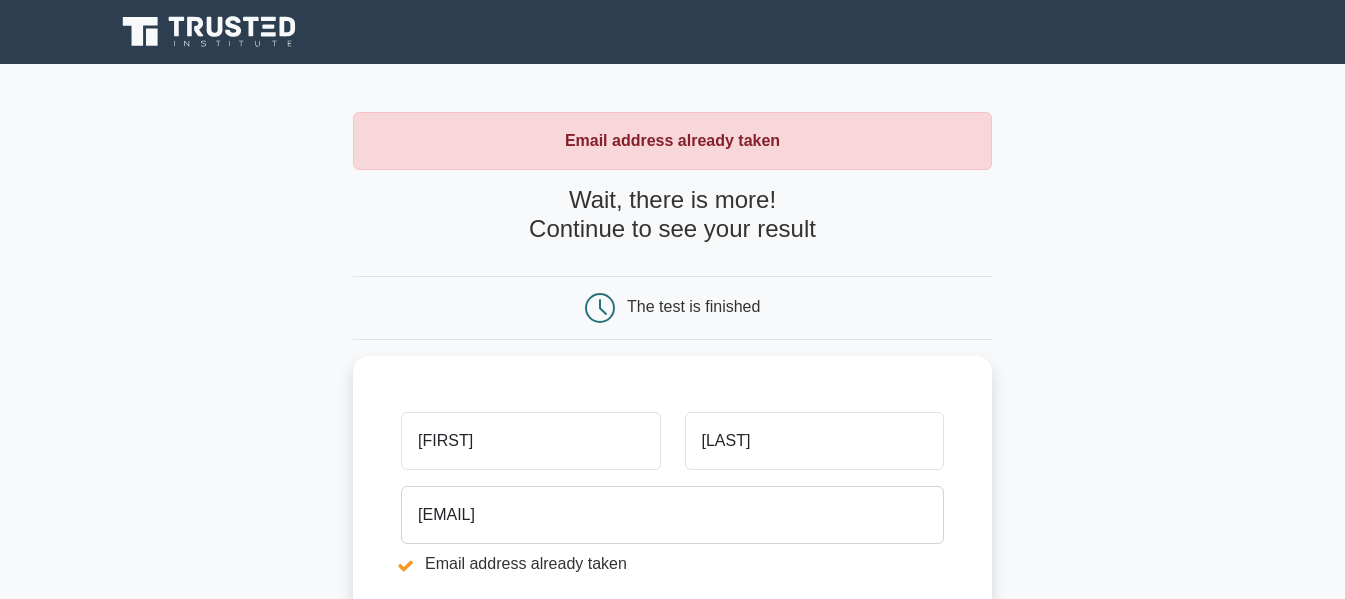 scroll, scrollTop: 0, scrollLeft: 0, axis: both 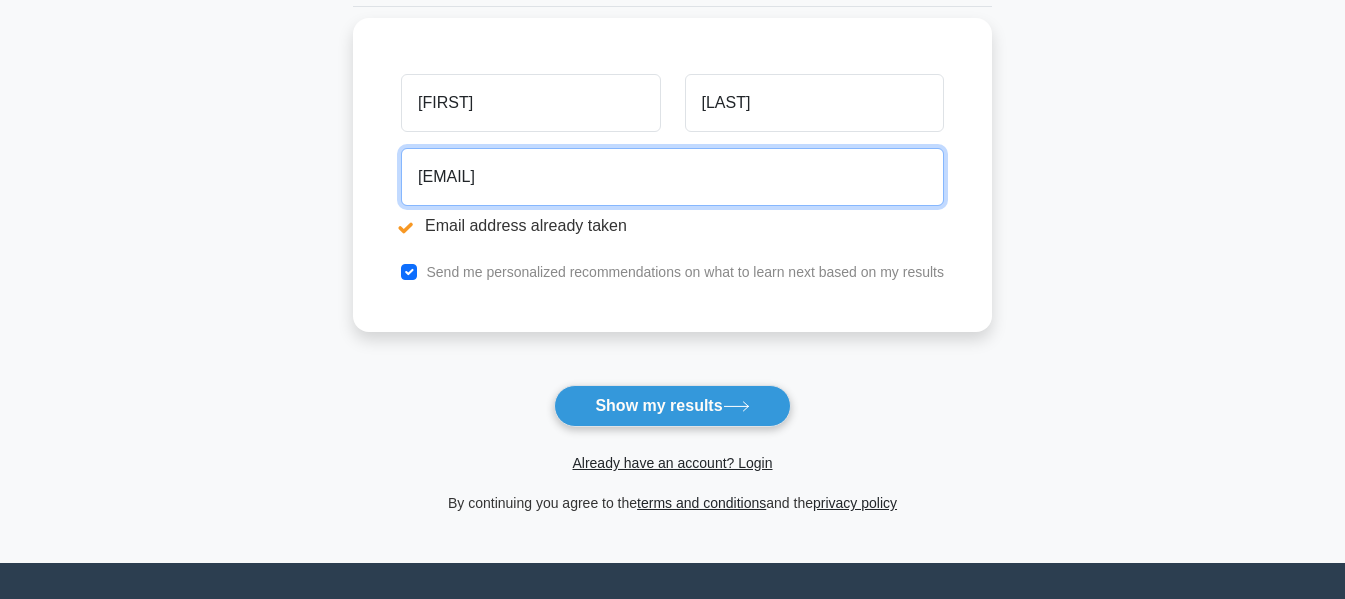 click on "[EMAIL]" at bounding box center [672, 177] 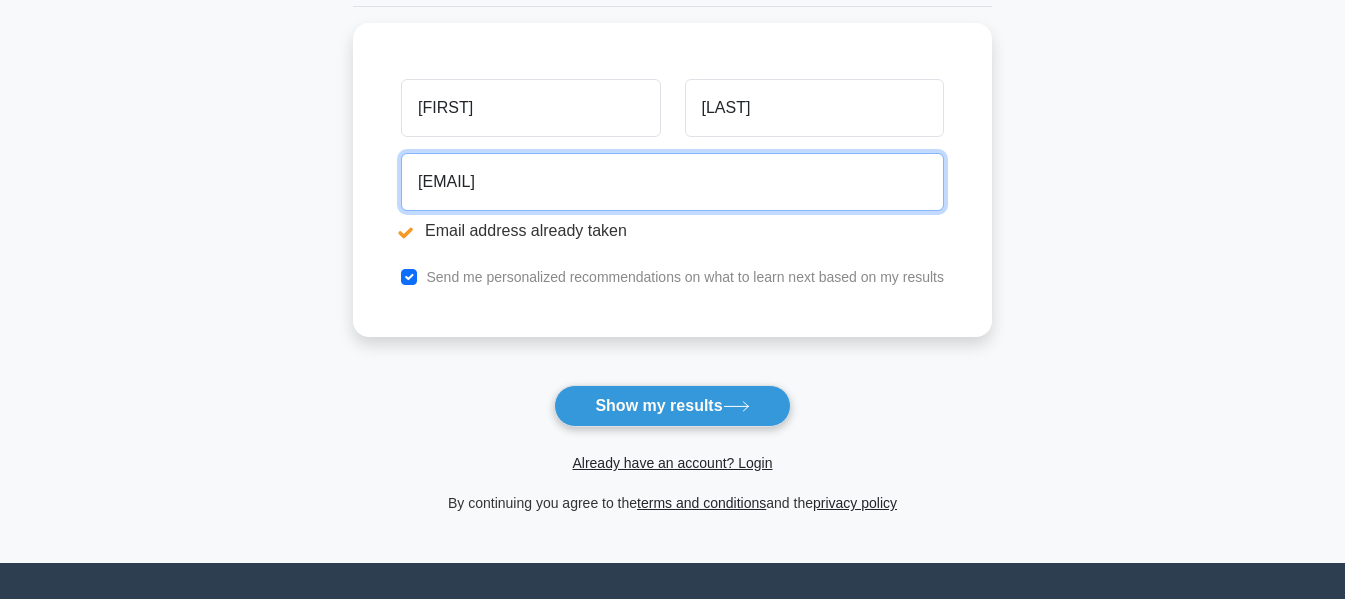 drag, startPoint x: 695, startPoint y: 176, endPoint x: 310, endPoint y: 154, distance: 385.62805 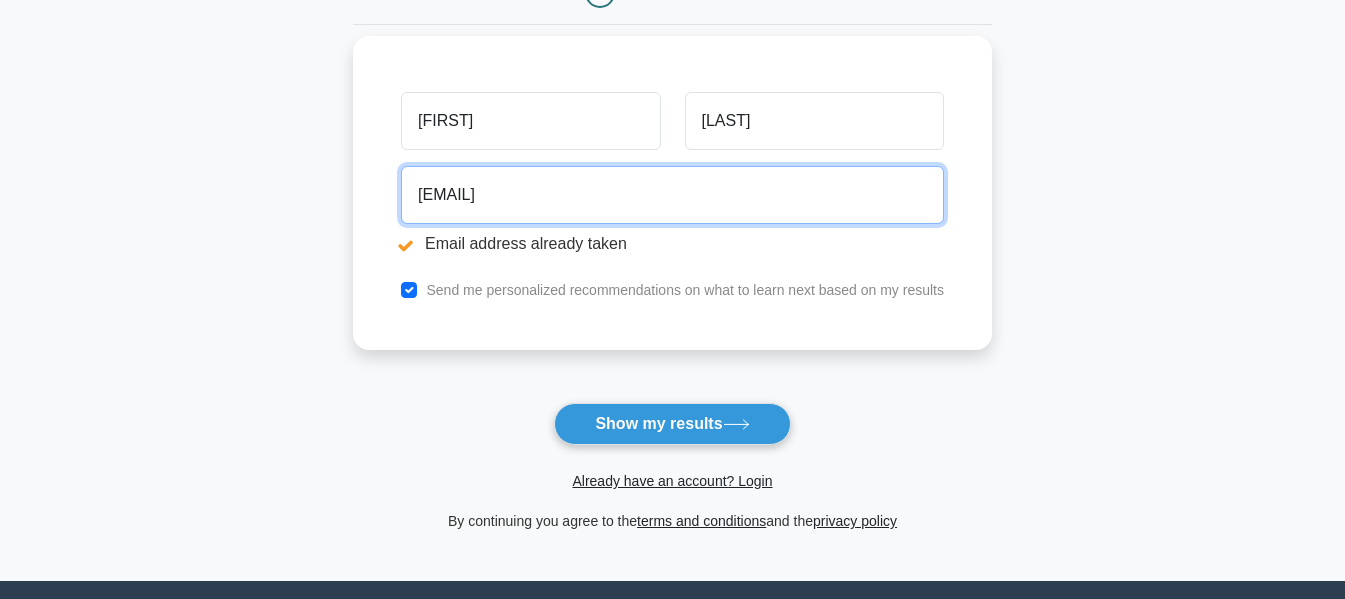 scroll, scrollTop: 333, scrollLeft: 0, axis: vertical 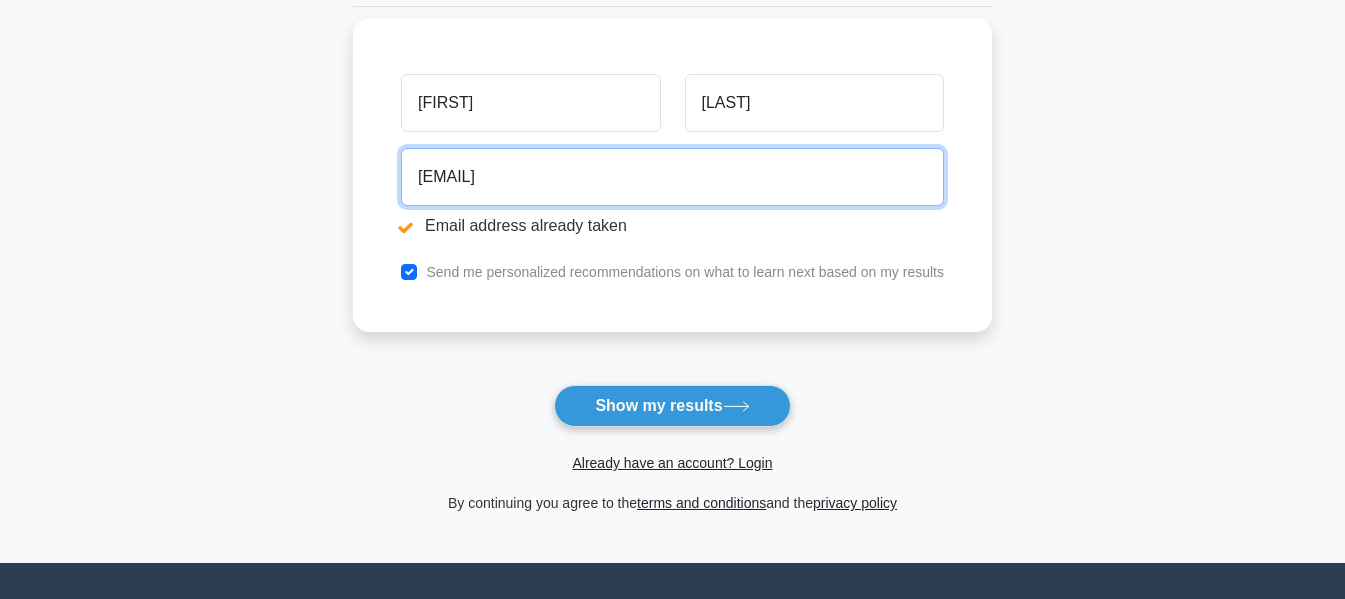 click on "[EMAIL]" at bounding box center [672, 177] 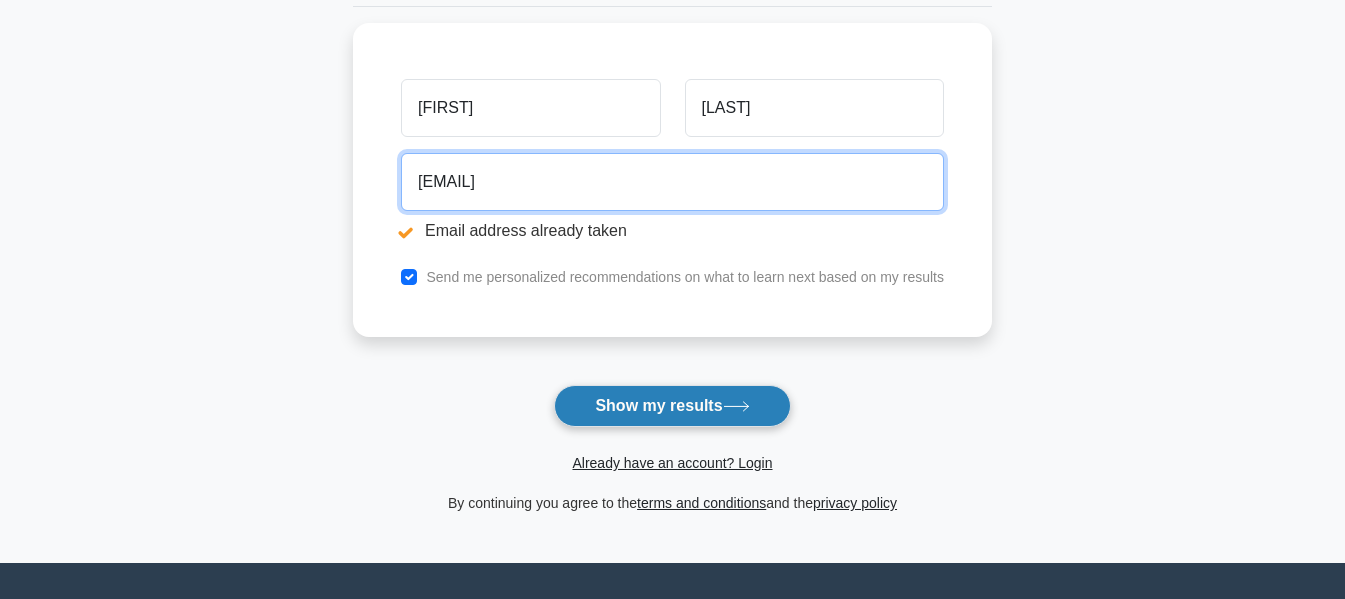 type on "[EMAIL]" 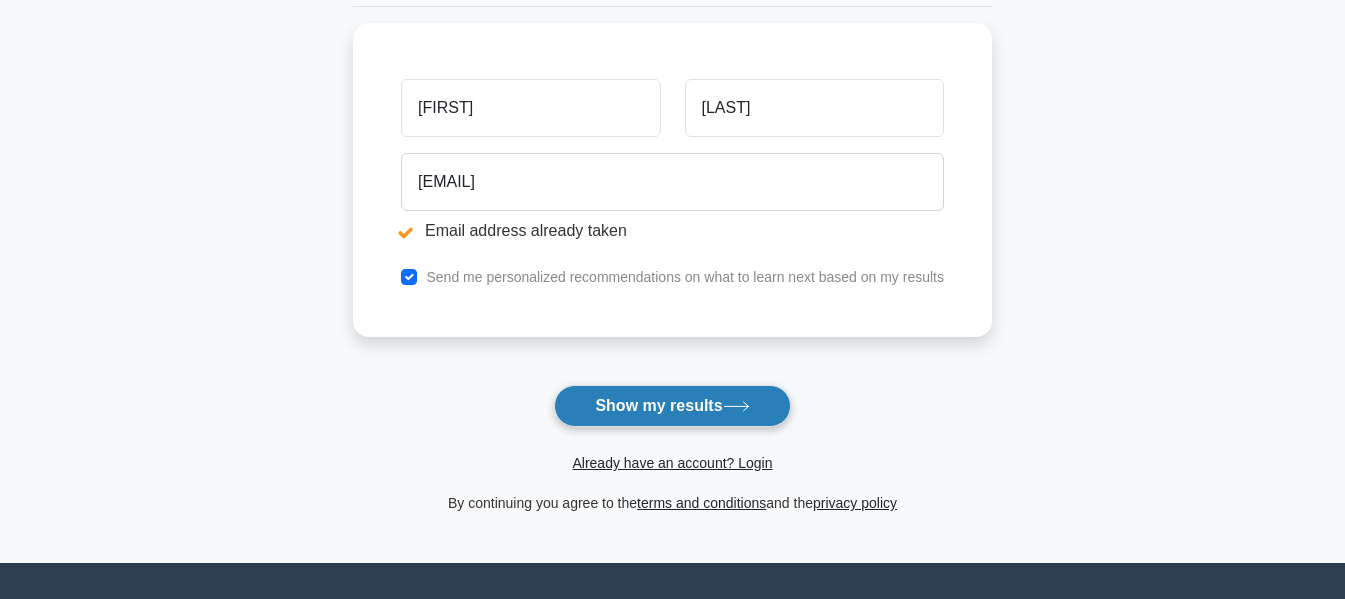 click on "Show my results" at bounding box center [672, 406] 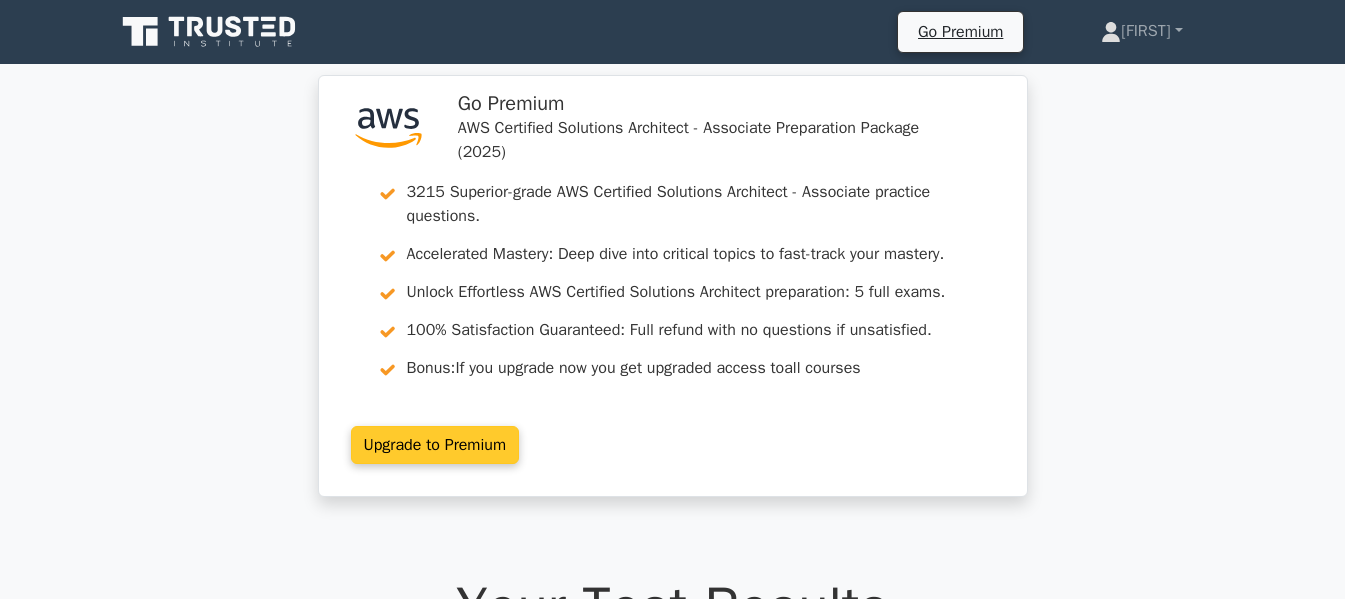 scroll, scrollTop: 0, scrollLeft: 0, axis: both 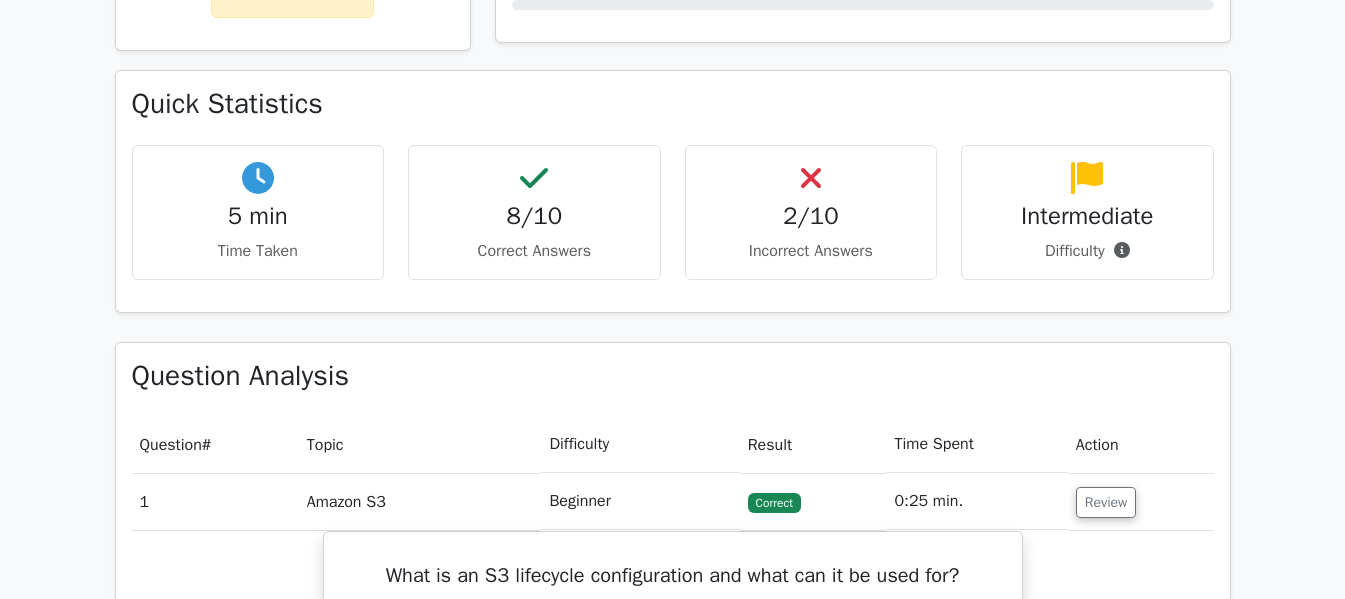 click on "2/10" at bounding box center (811, 216) 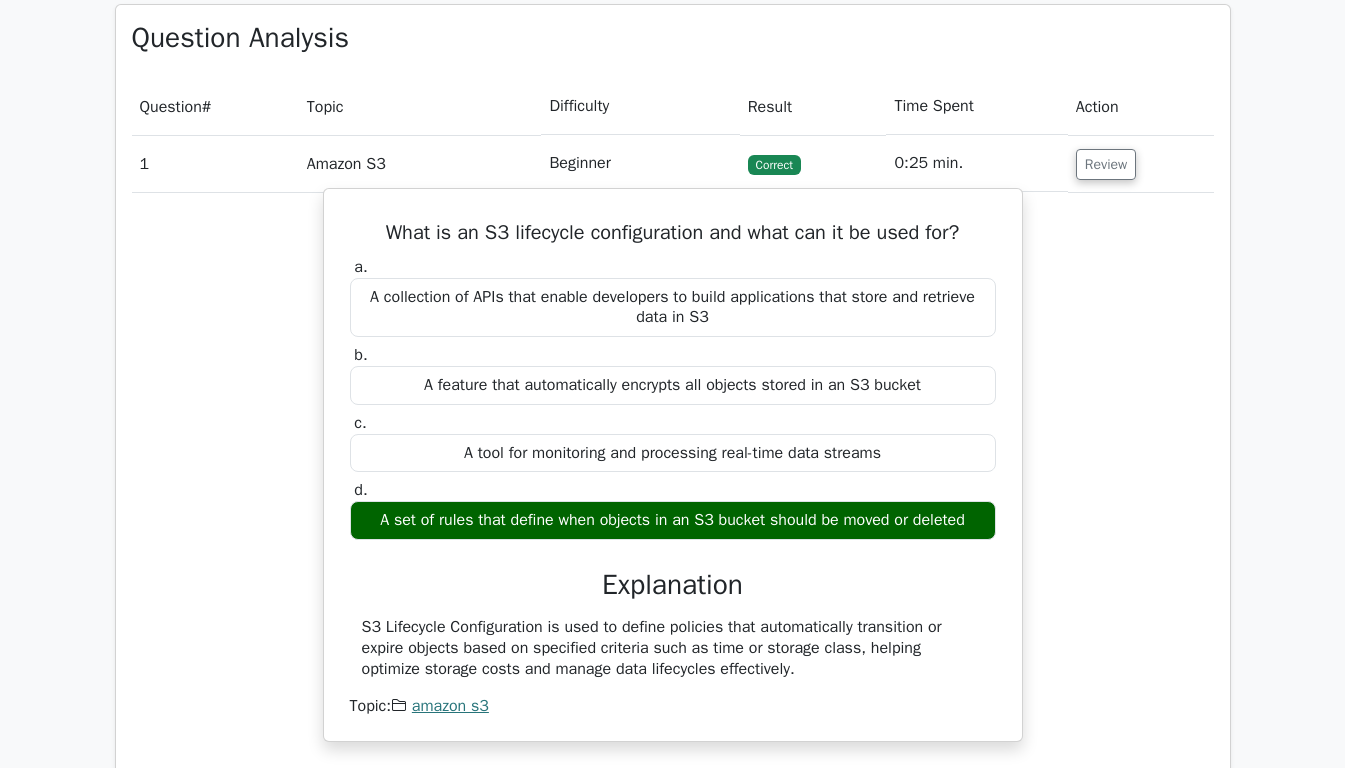 scroll, scrollTop: 1667, scrollLeft: 0, axis: vertical 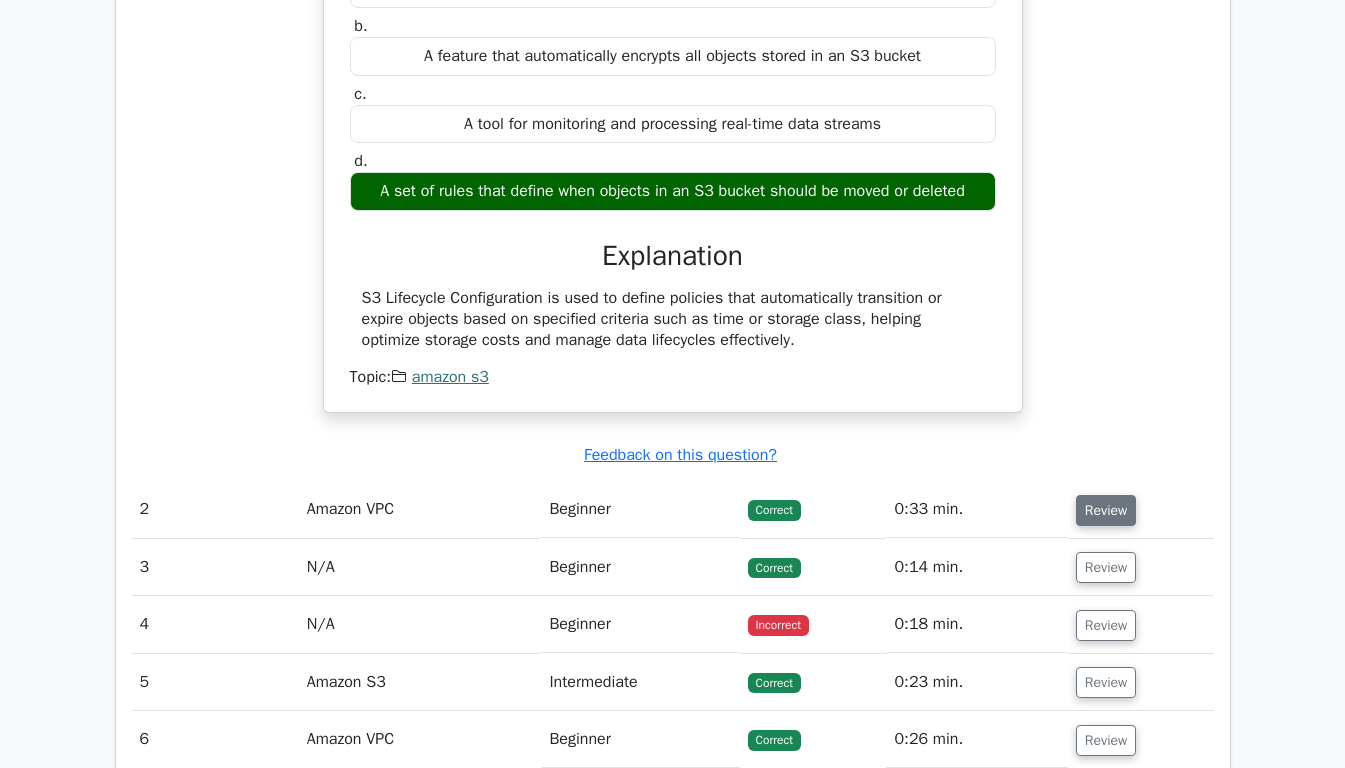 click on "Review" at bounding box center (1106, 510) 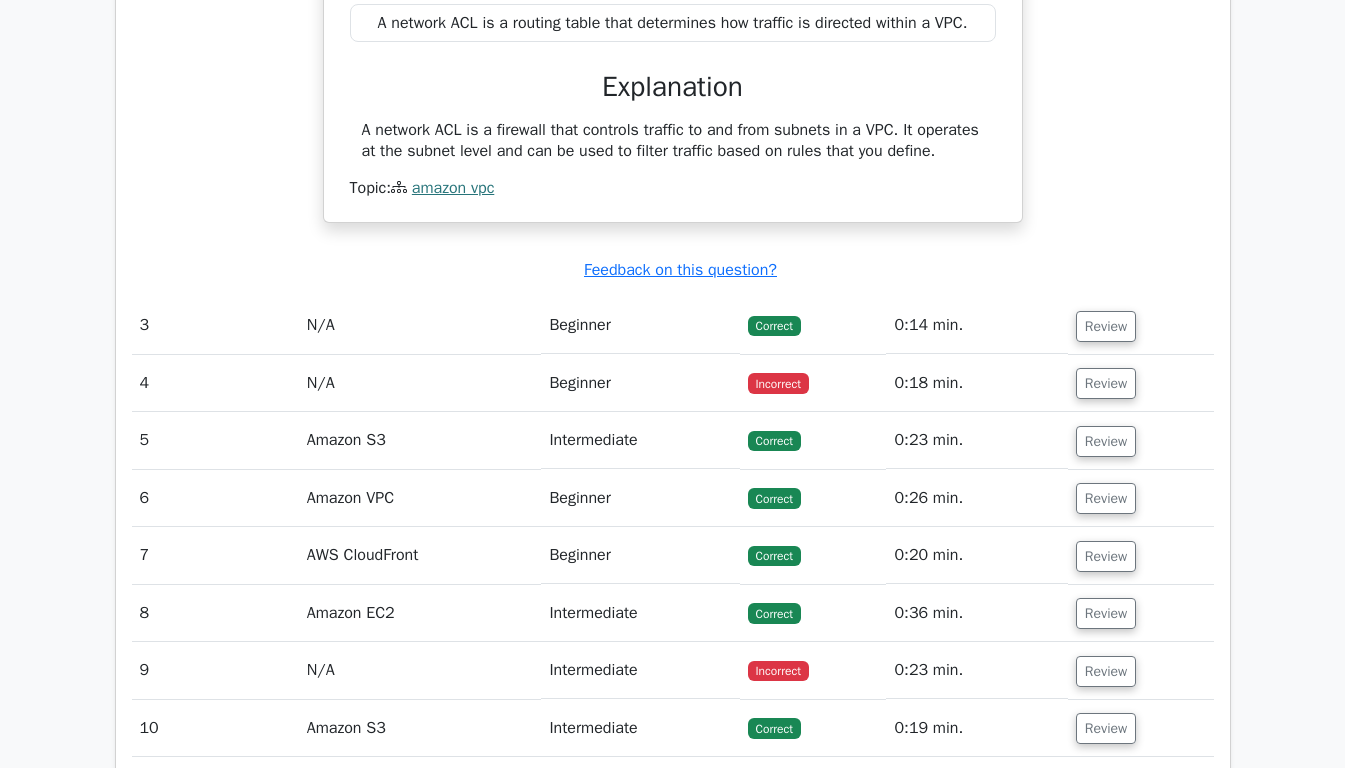 scroll, scrollTop: 2667, scrollLeft: 0, axis: vertical 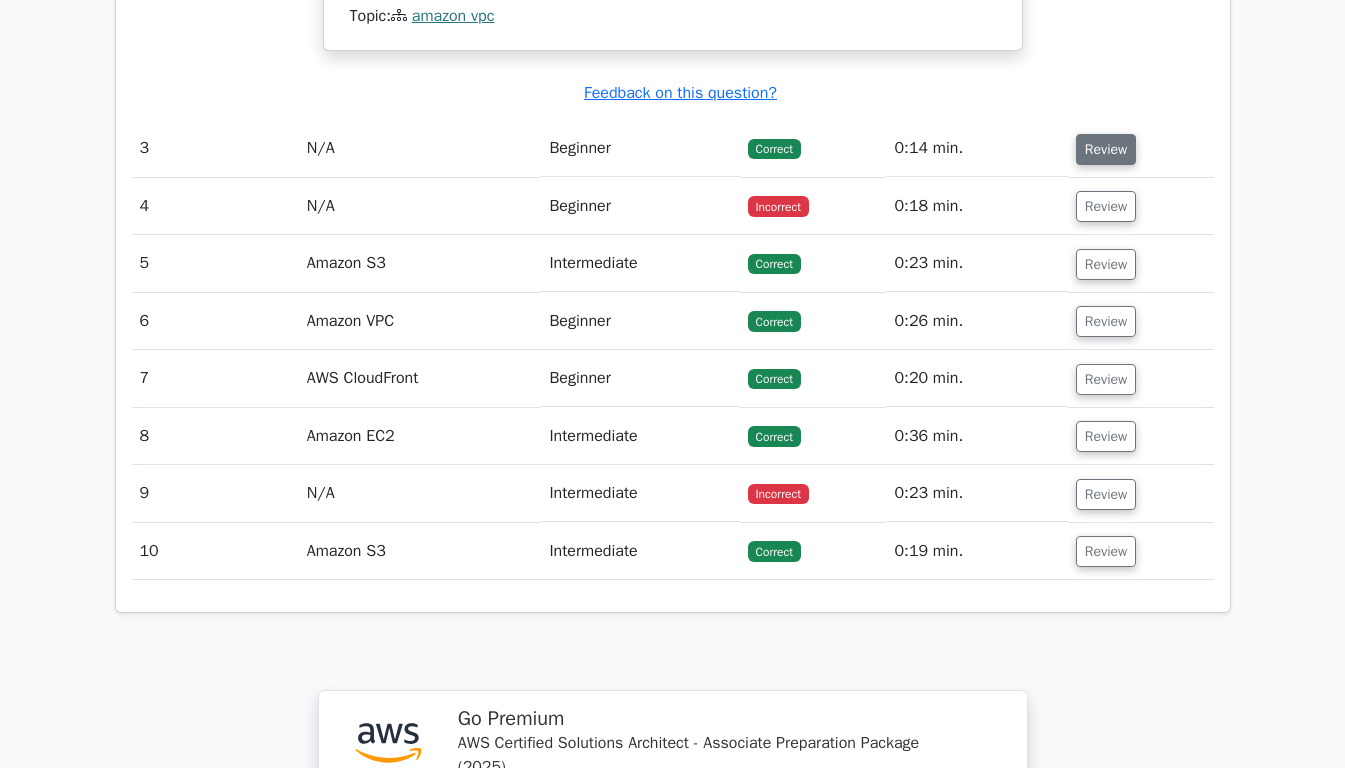 click on "Review" at bounding box center (1106, 149) 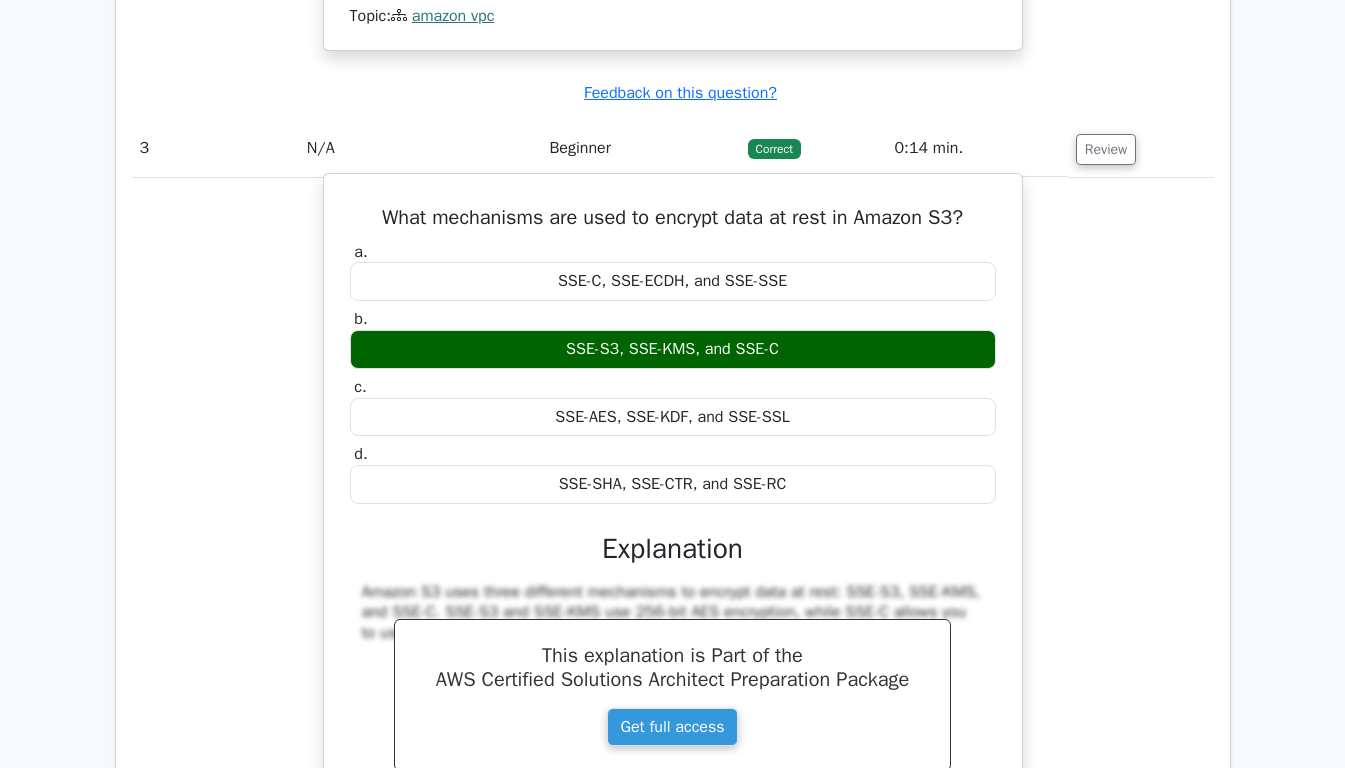 drag, startPoint x: 628, startPoint y: 348, endPoint x: 847, endPoint y: 360, distance: 219.32852 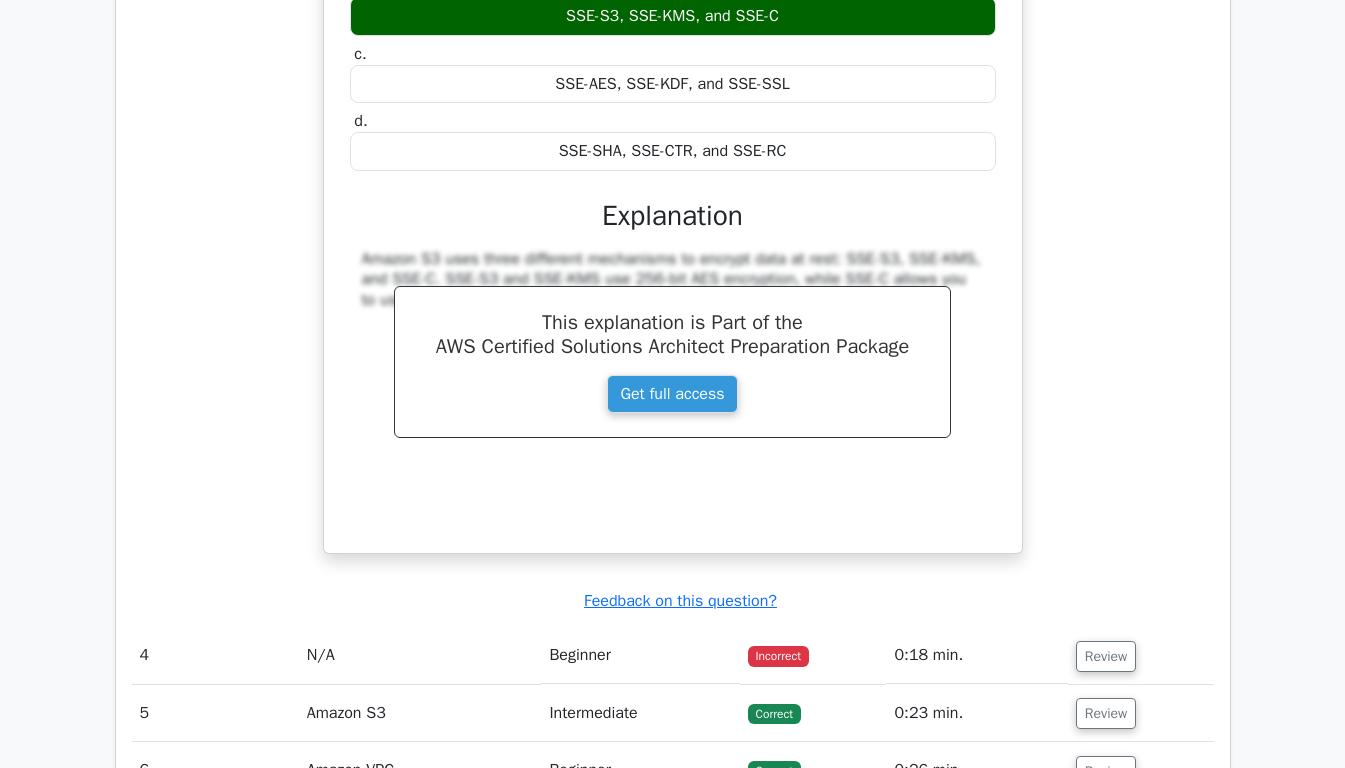 scroll, scrollTop: 3333, scrollLeft: 0, axis: vertical 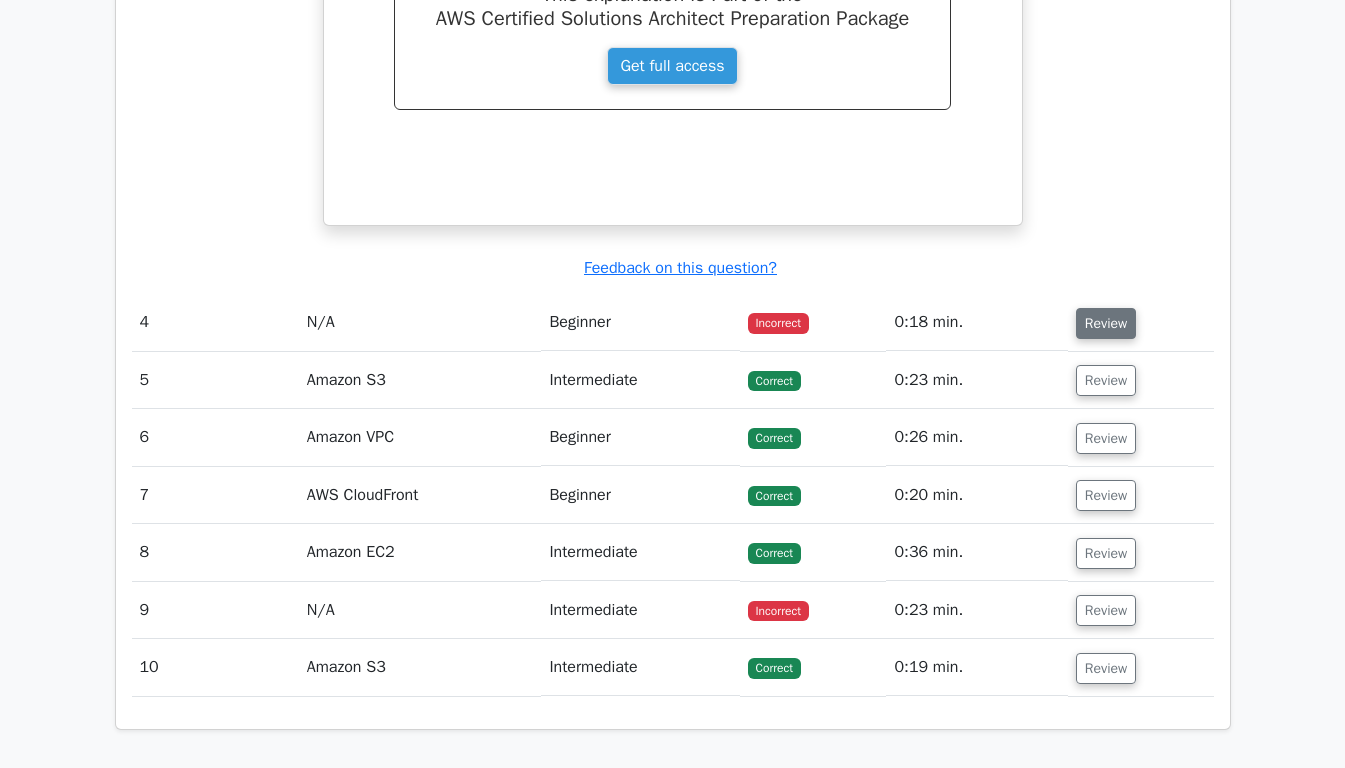 click on "Review" at bounding box center (1106, 323) 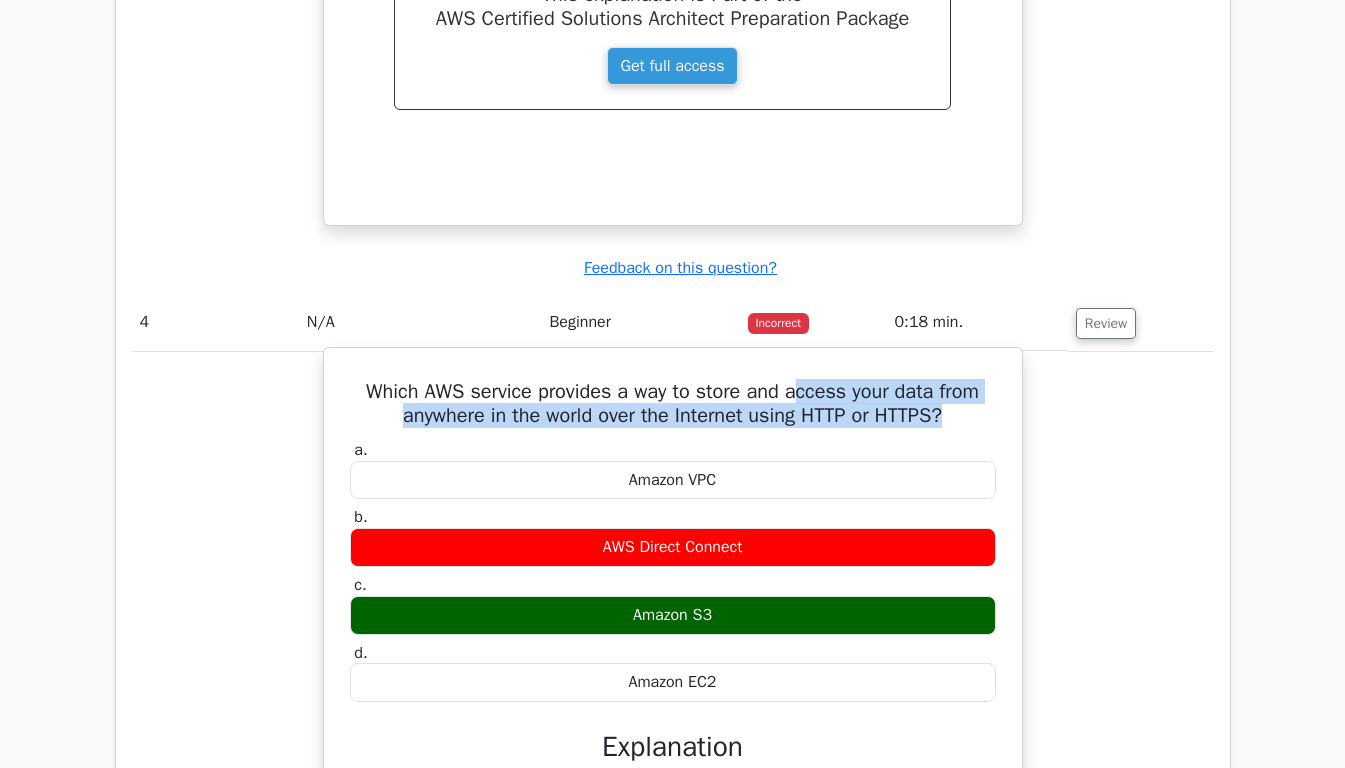 drag, startPoint x: 799, startPoint y: 392, endPoint x: 962, endPoint y: 428, distance: 166.92813 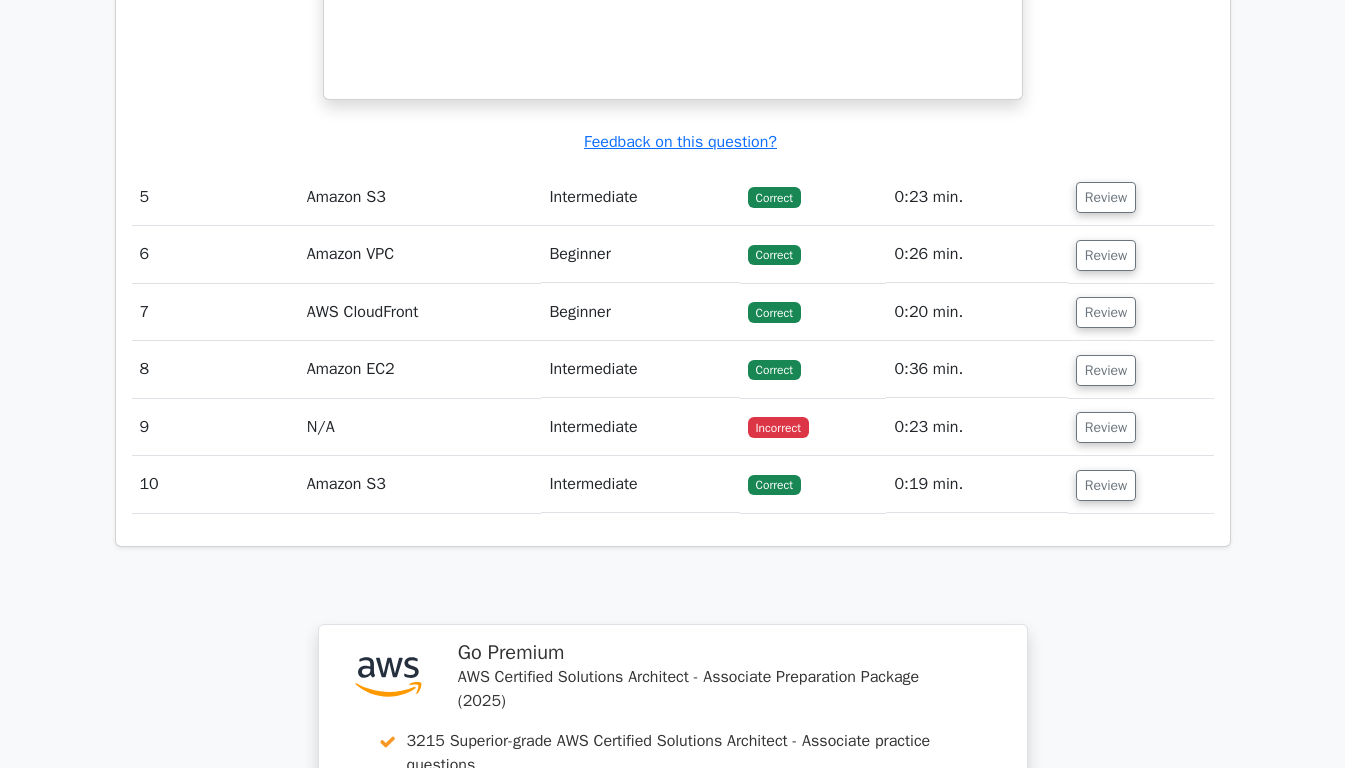 scroll, scrollTop: 4333, scrollLeft: 0, axis: vertical 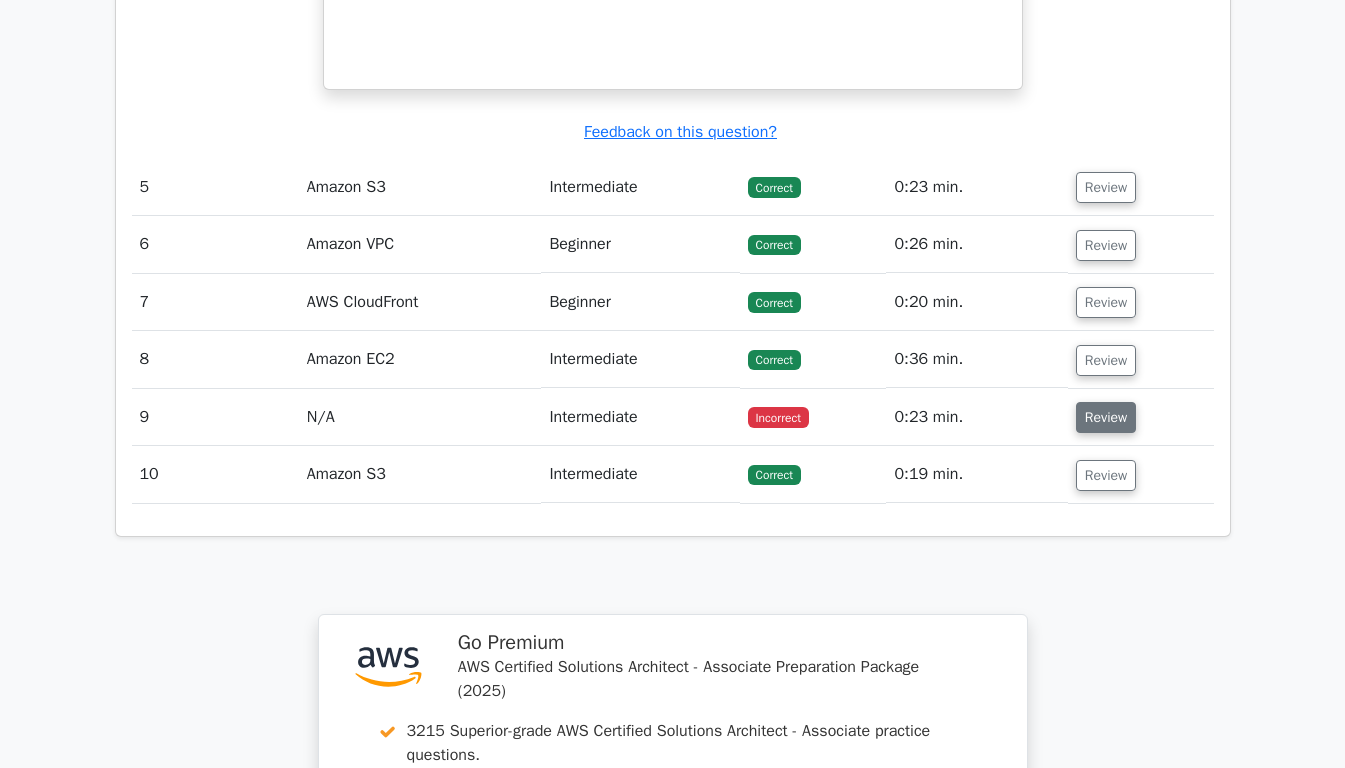 click on "Review" at bounding box center (1106, 417) 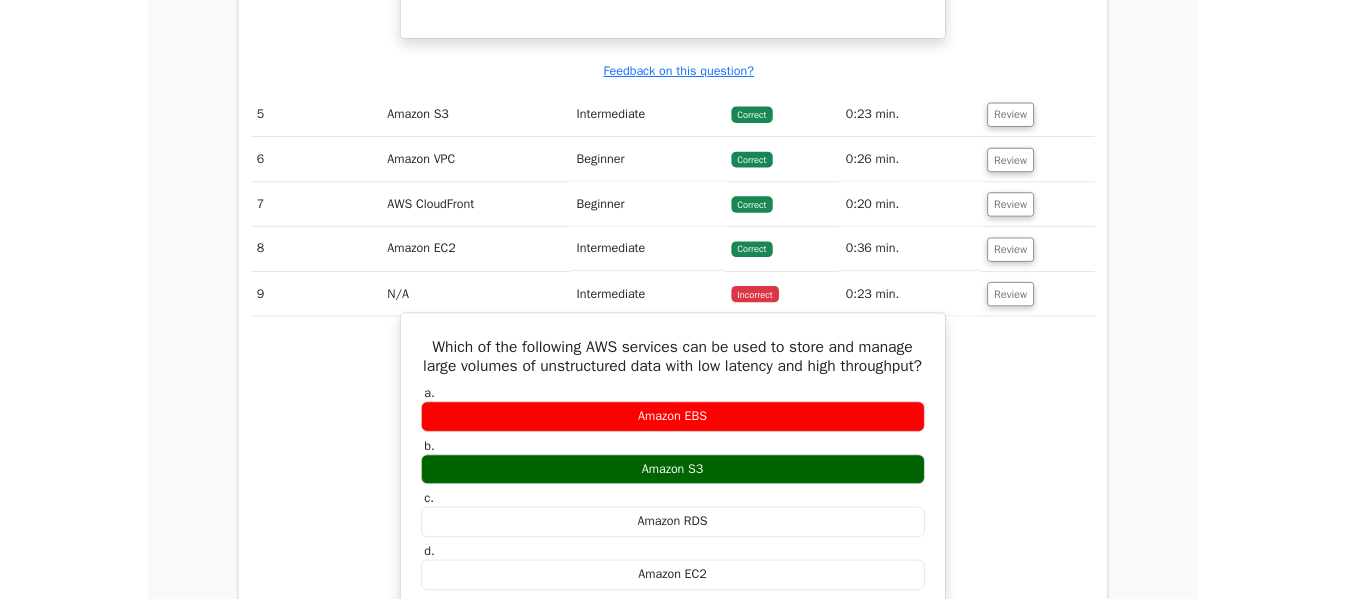 scroll, scrollTop: 4667, scrollLeft: 0, axis: vertical 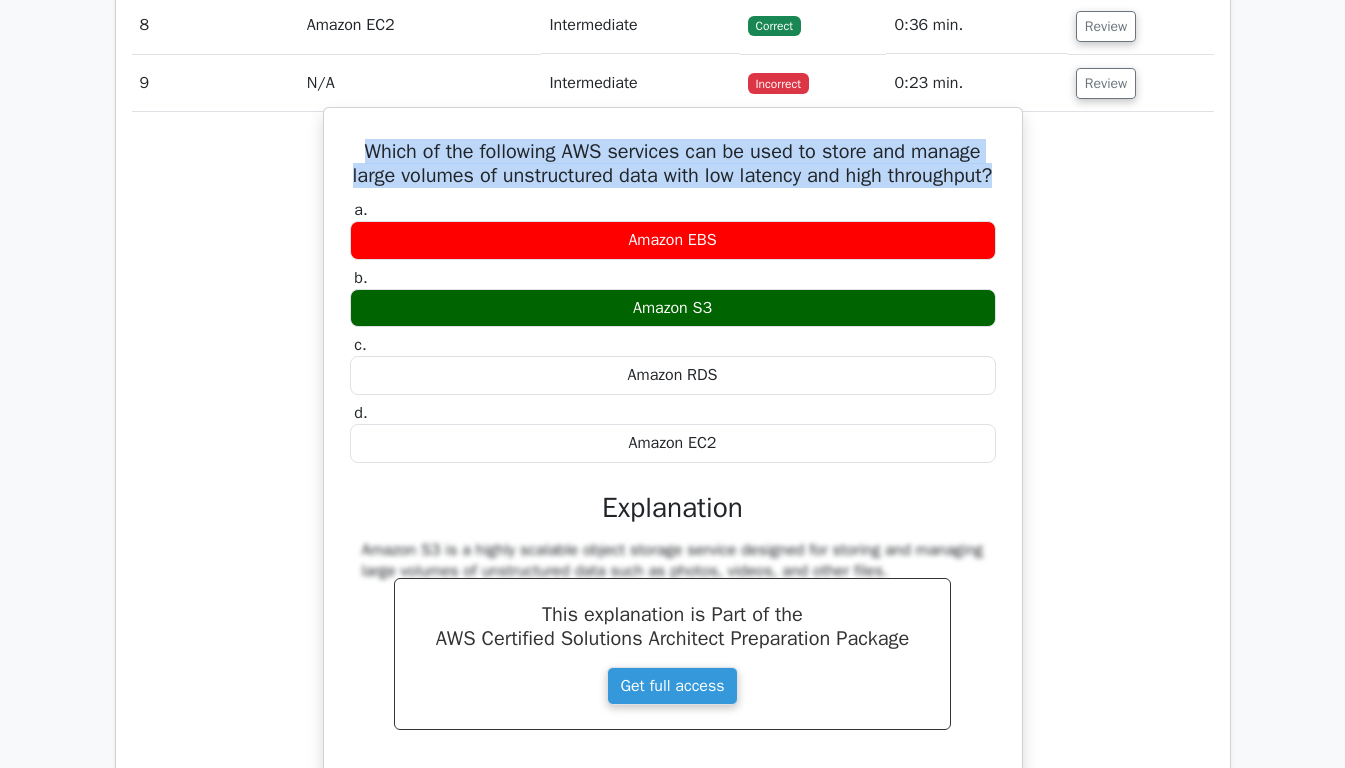 drag, startPoint x: 342, startPoint y: 141, endPoint x: 754, endPoint y: 195, distance: 415.52377 